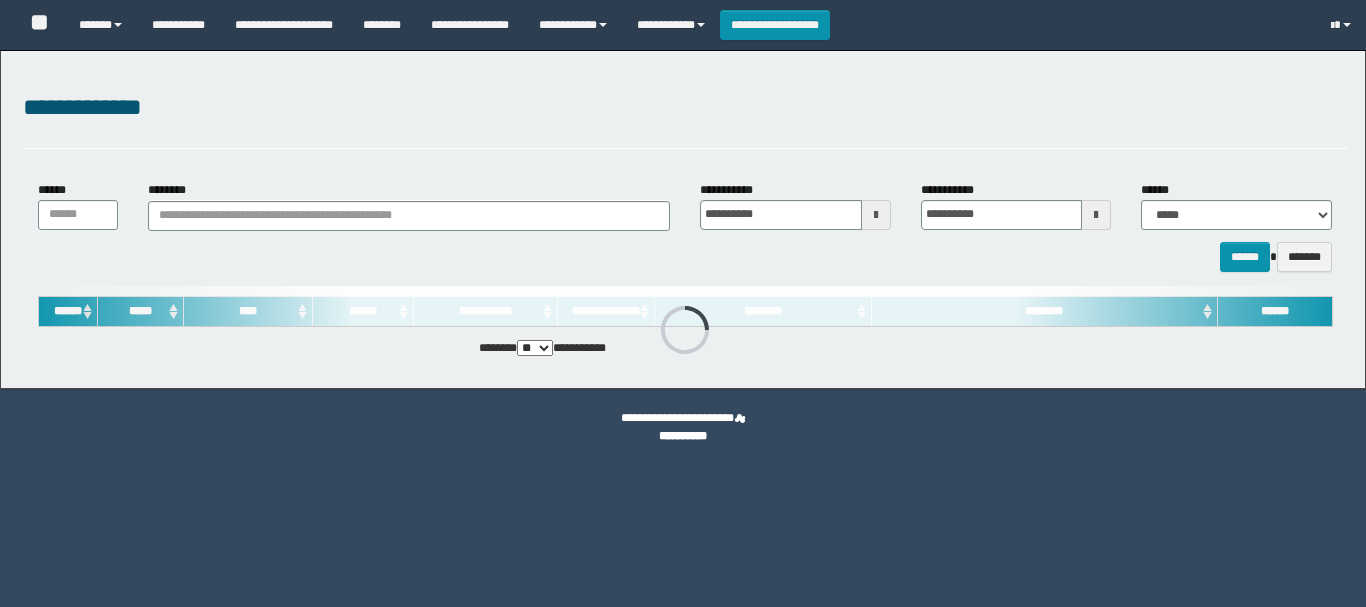 scroll, scrollTop: 0, scrollLeft: 0, axis: both 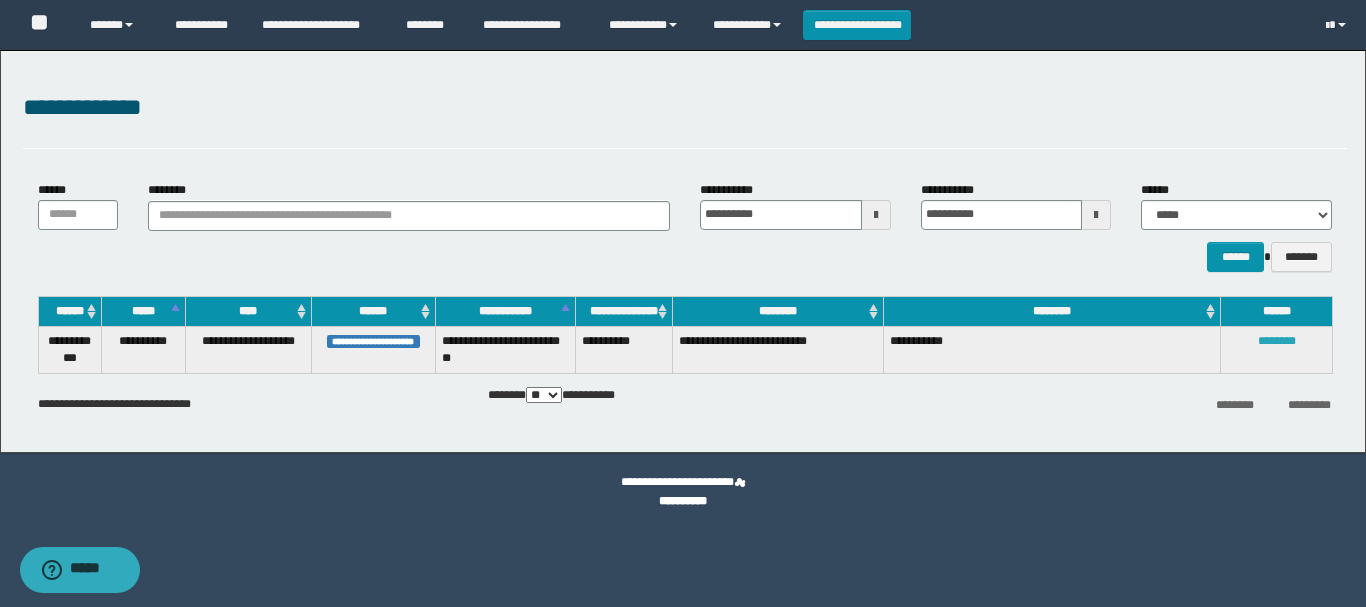 click on "********" at bounding box center (1277, 341) 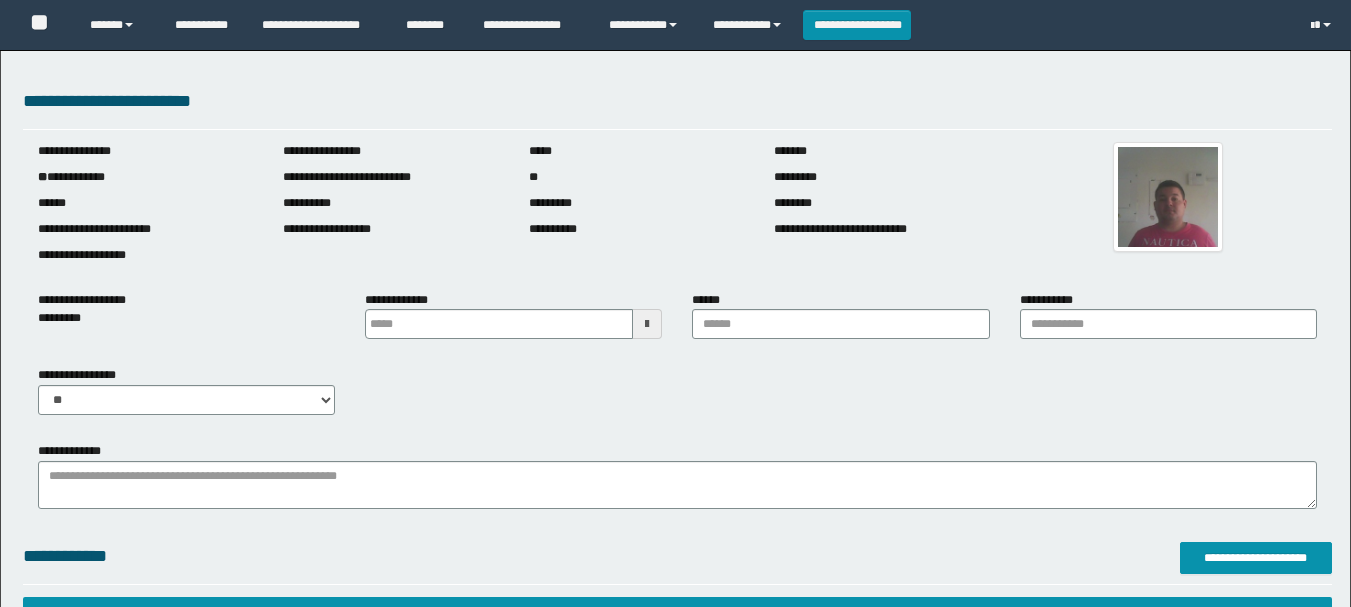 scroll, scrollTop: 0, scrollLeft: 0, axis: both 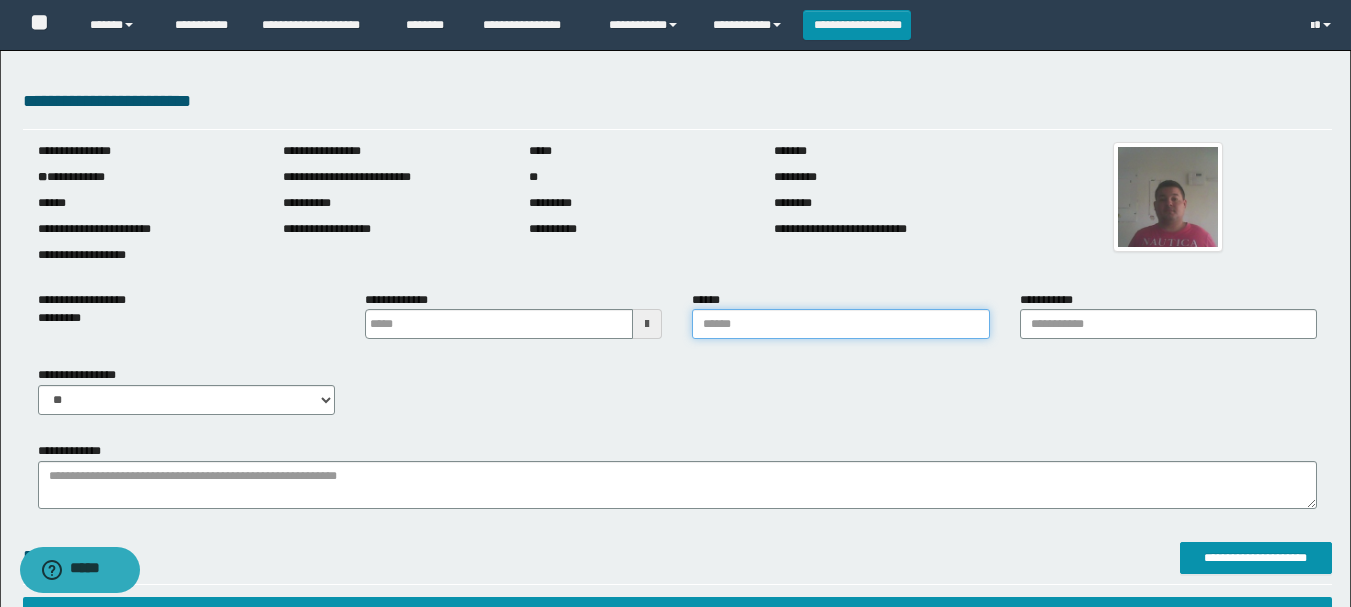 click on "******" at bounding box center (840, 324) 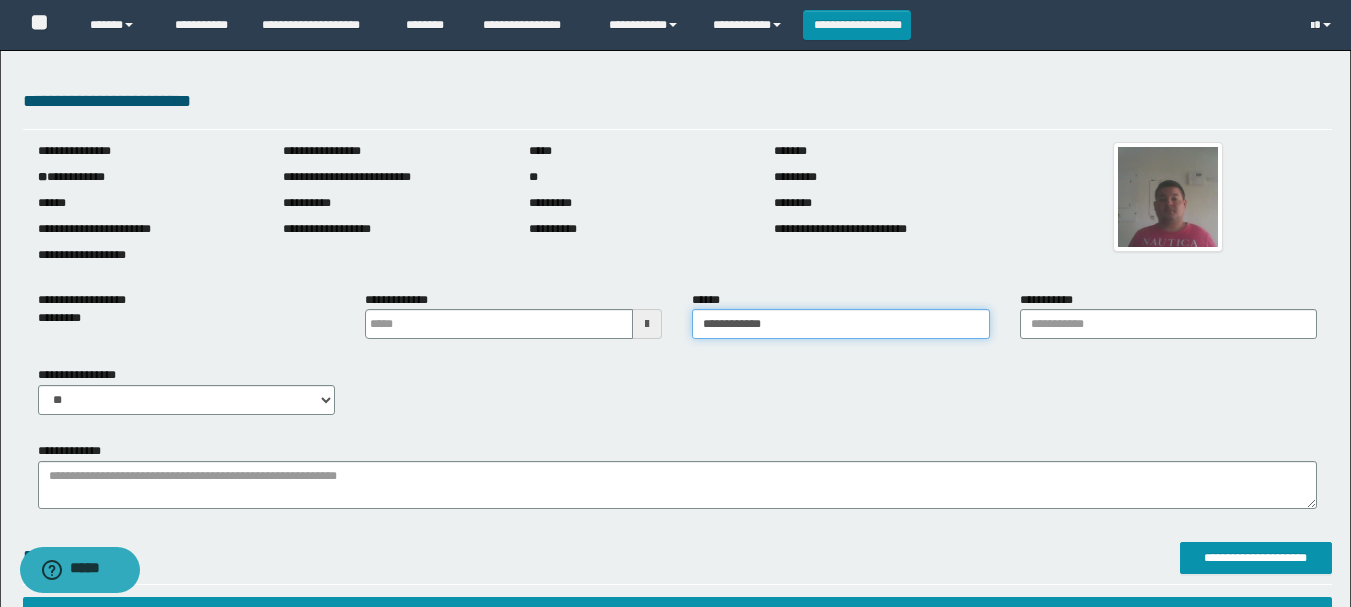 type on "**********" 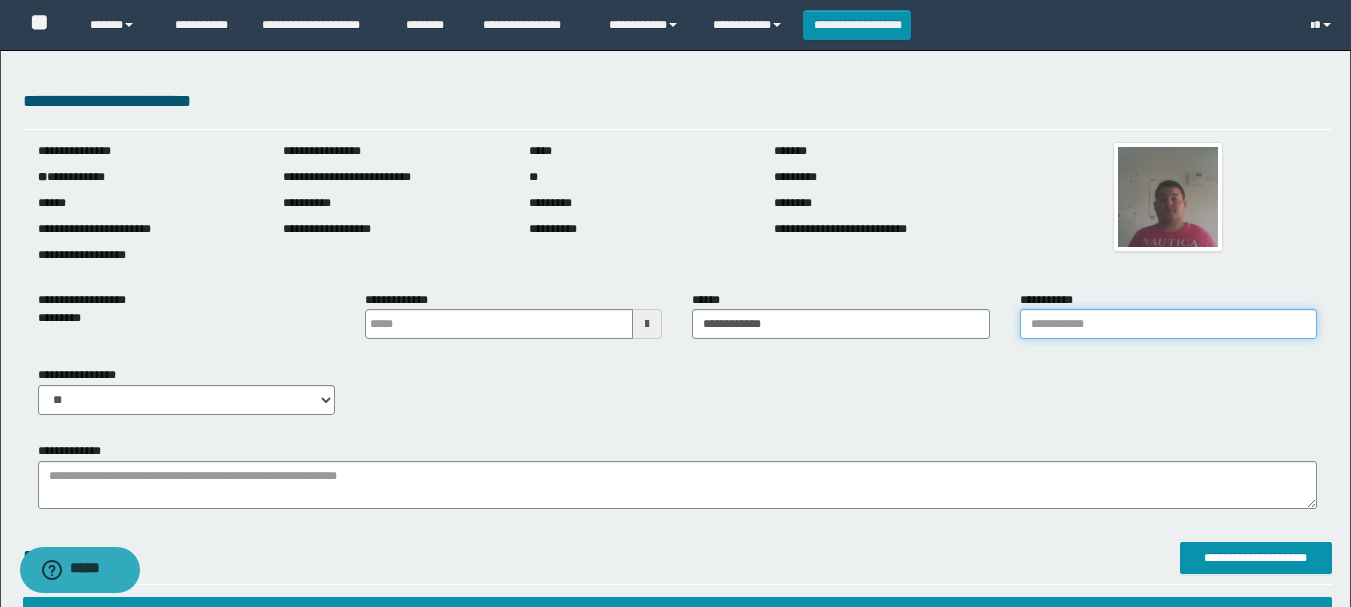 click on "**********" at bounding box center [1168, 324] 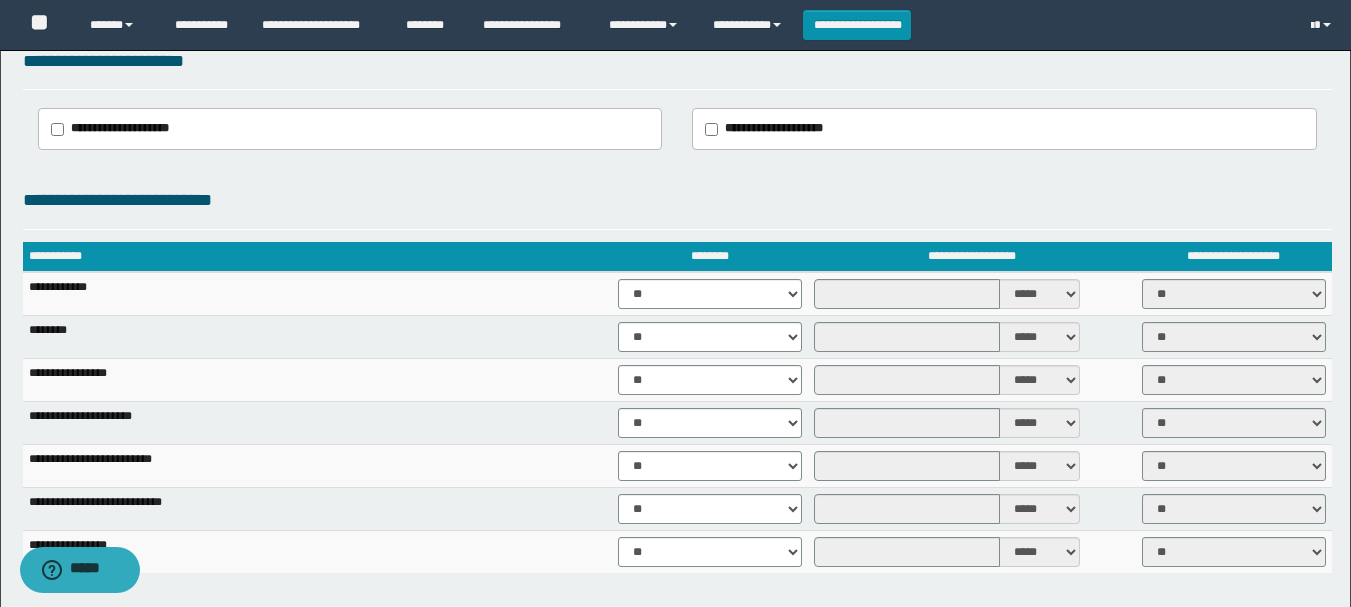 scroll, scrollTop: 1500, scrollLeft: 0, axis: vertical 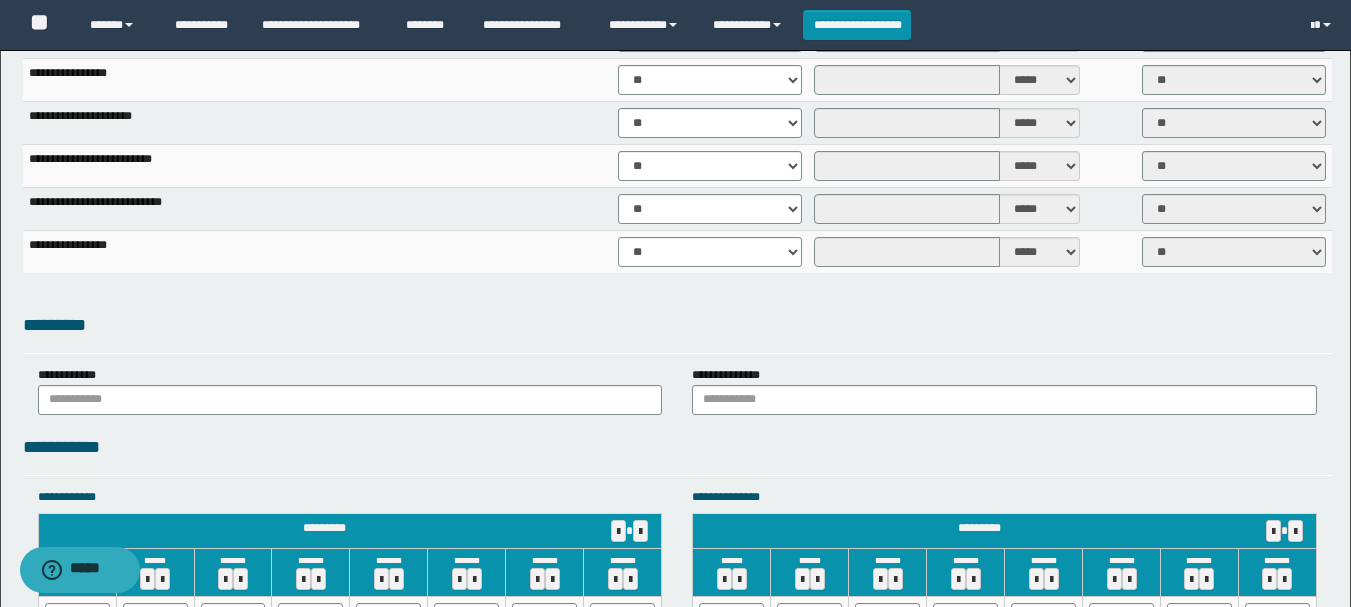 type on "**********" 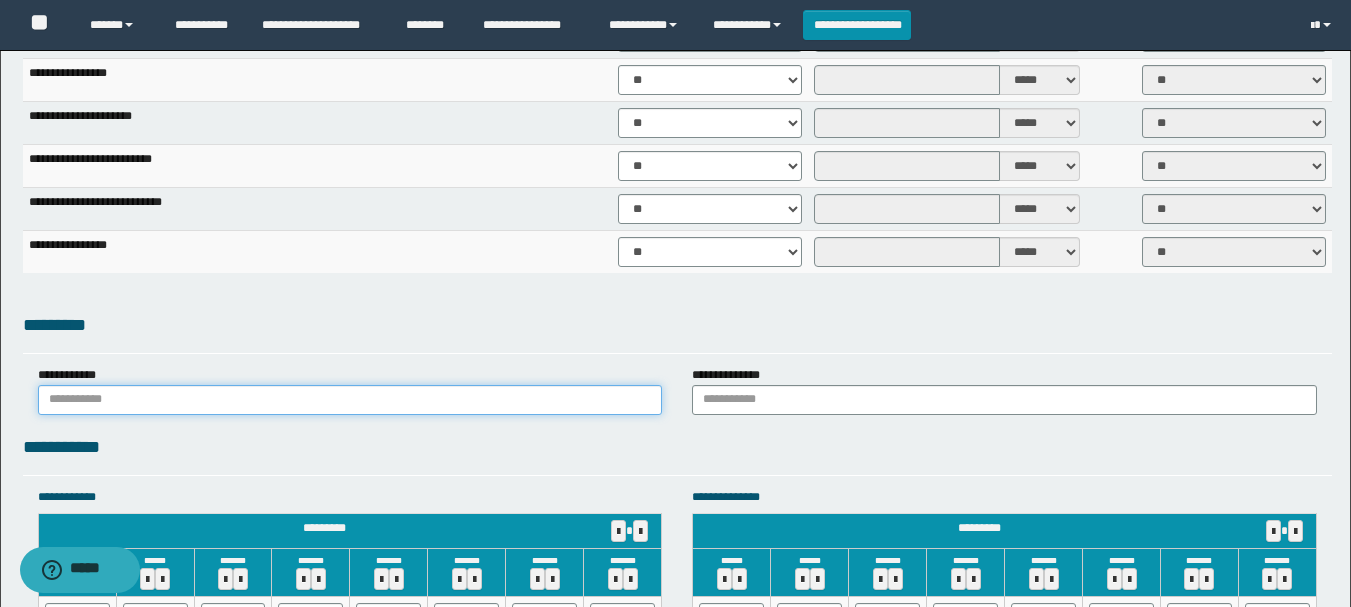 drag, startPoint x: 1093, startPoint y: 301, endPoint x: 583, endPoint y: 396, distance: 518.7726 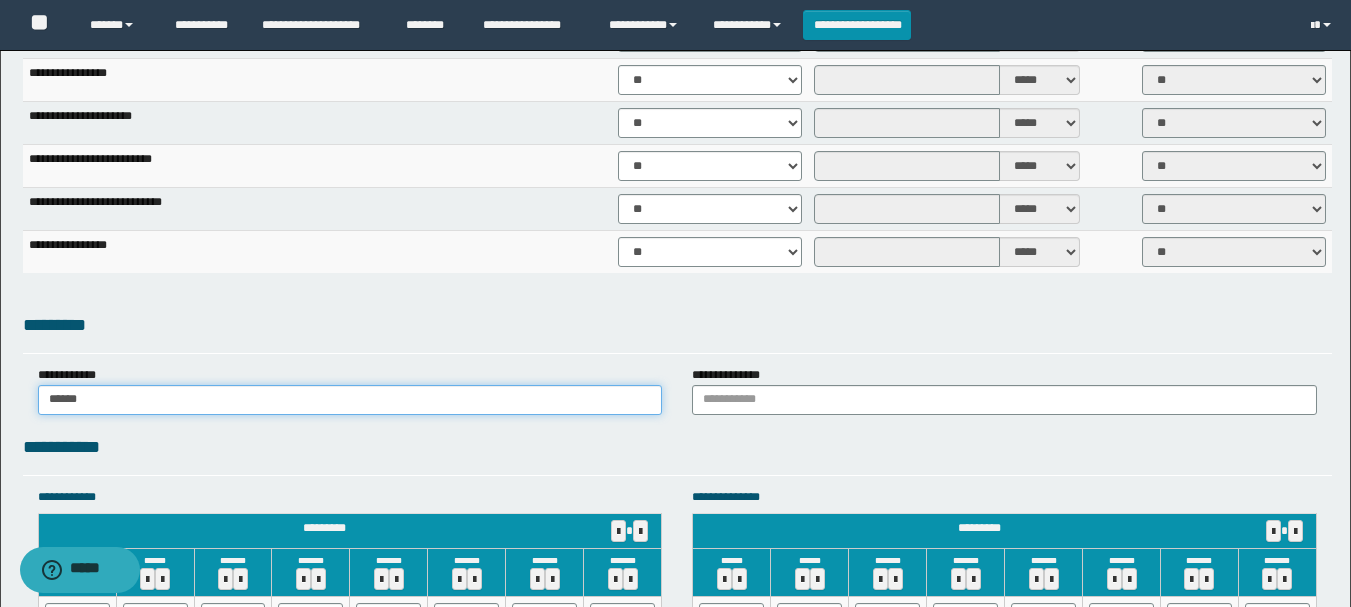 type on "******" 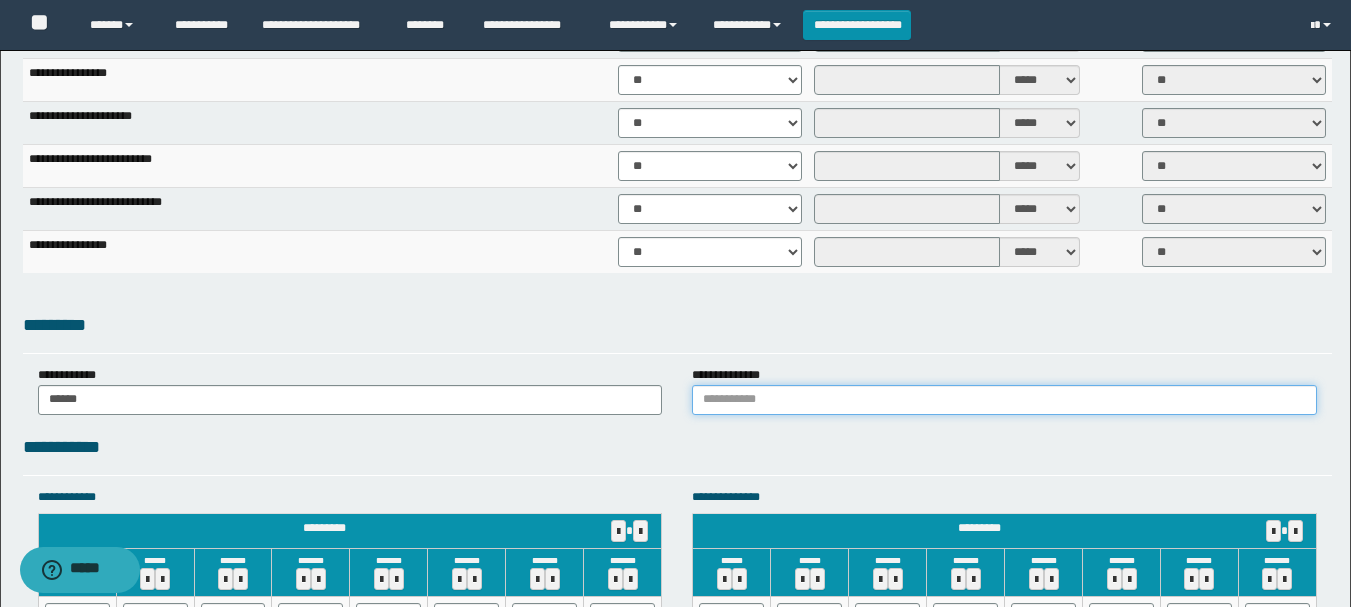 click at bounding box center [1004, 400] 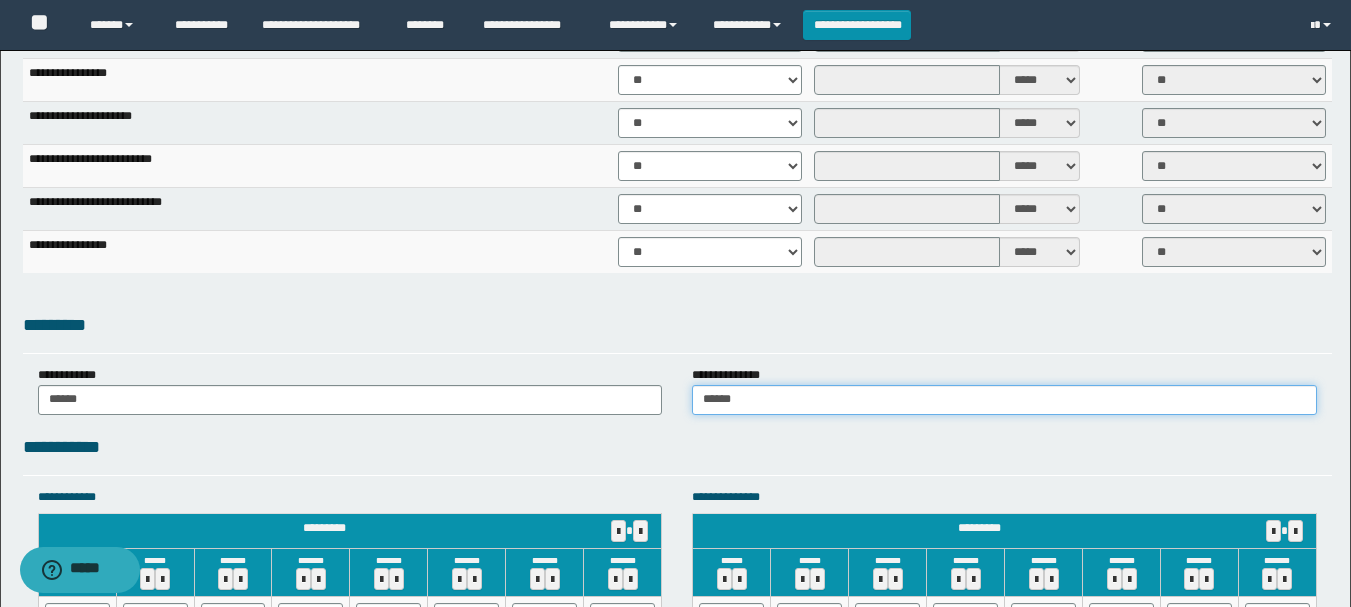 scroll, scrollTop: 1900, scrollLeft: 0, axis: vertical 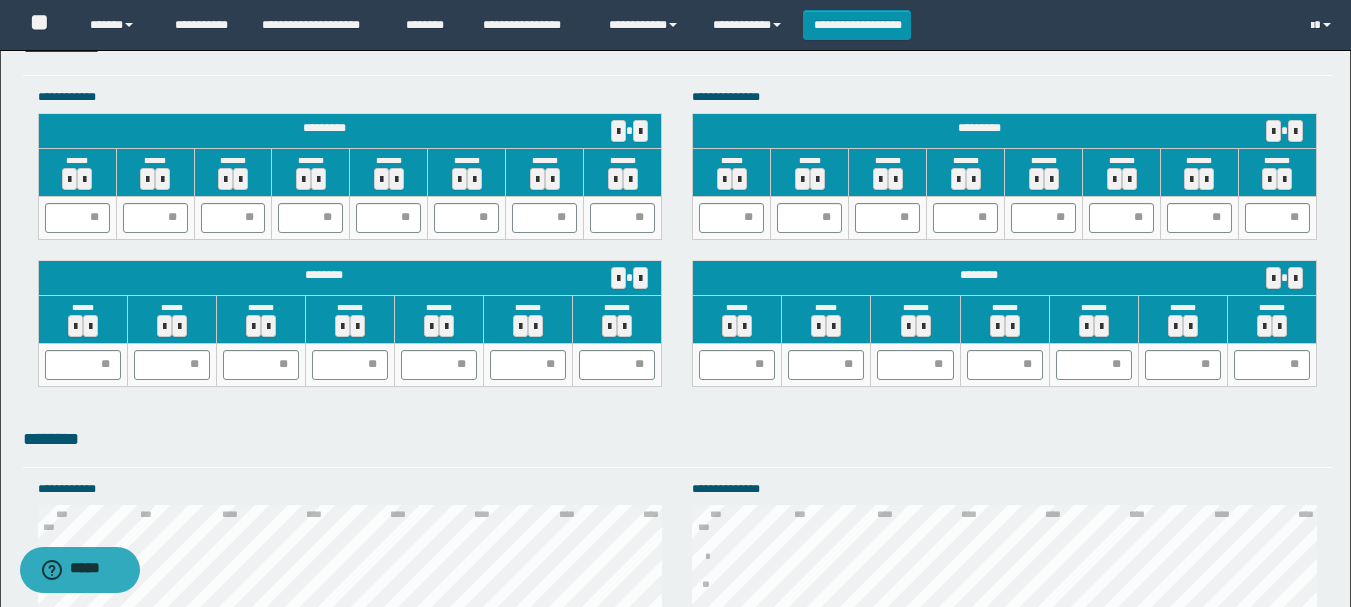 type on "******" 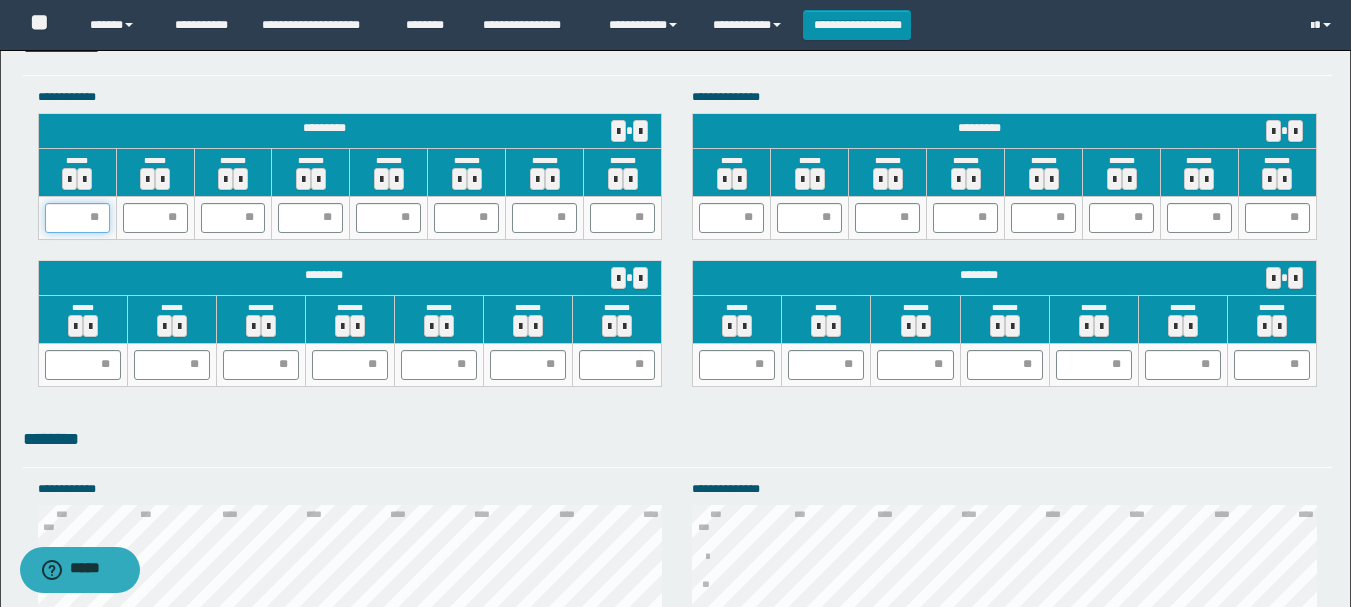 click at bounding box center (77, 218) 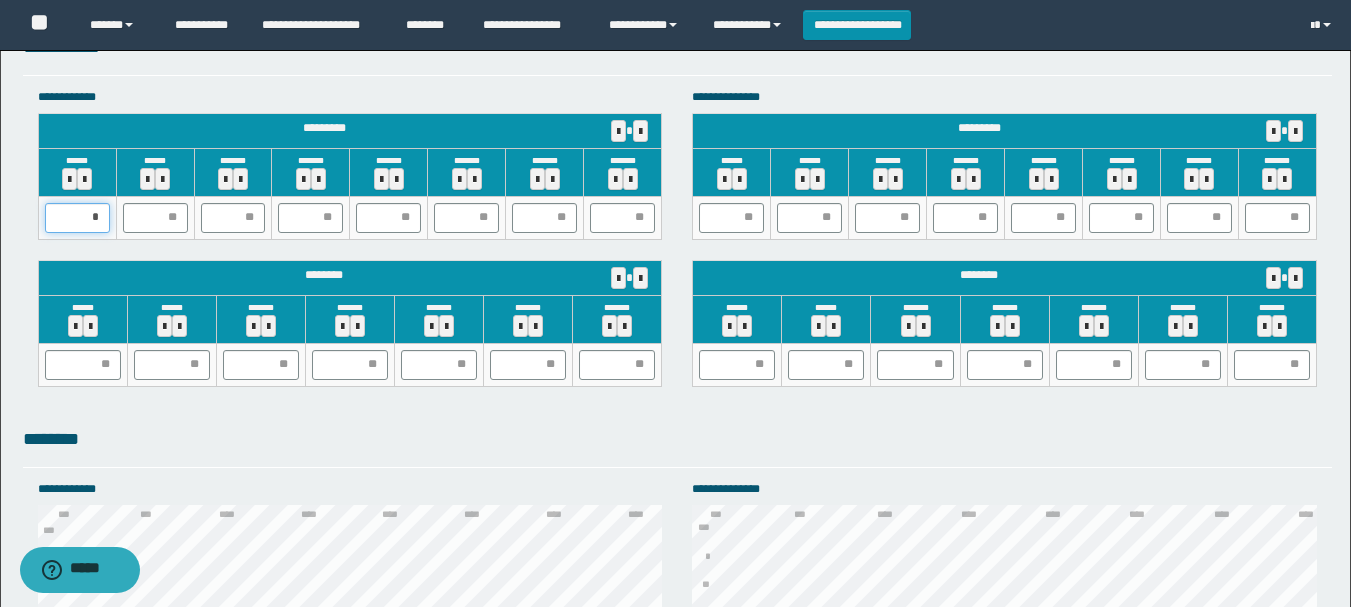 type on "**" 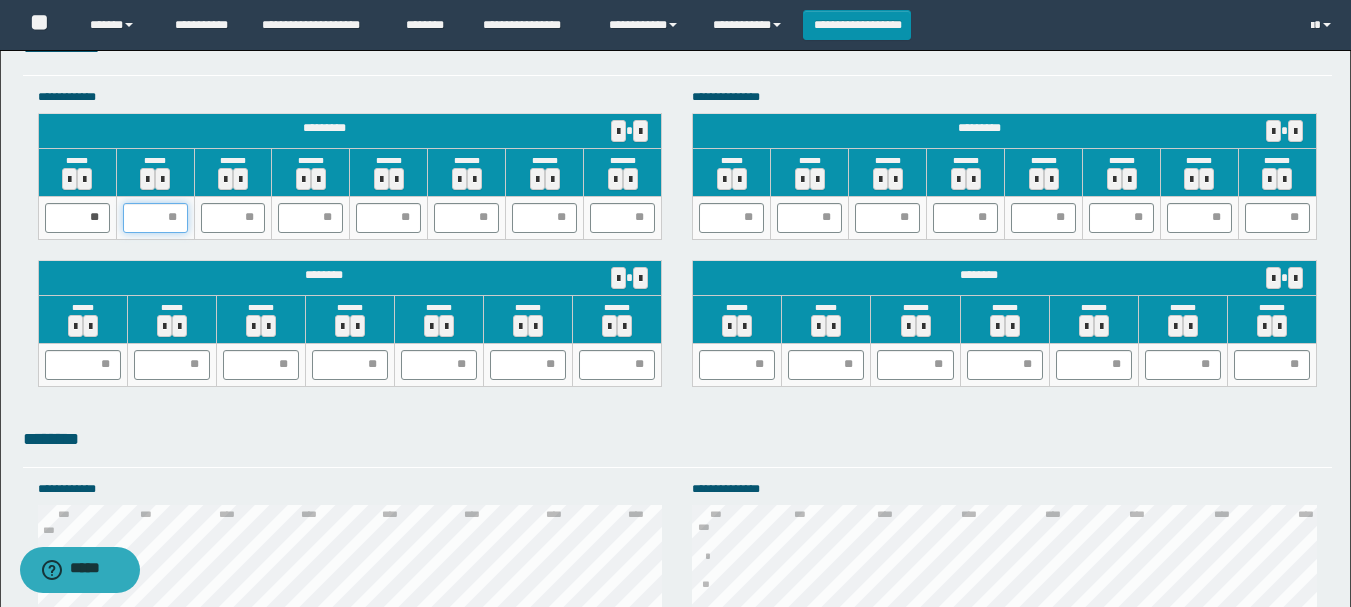 click at bounding box center [155, 218] 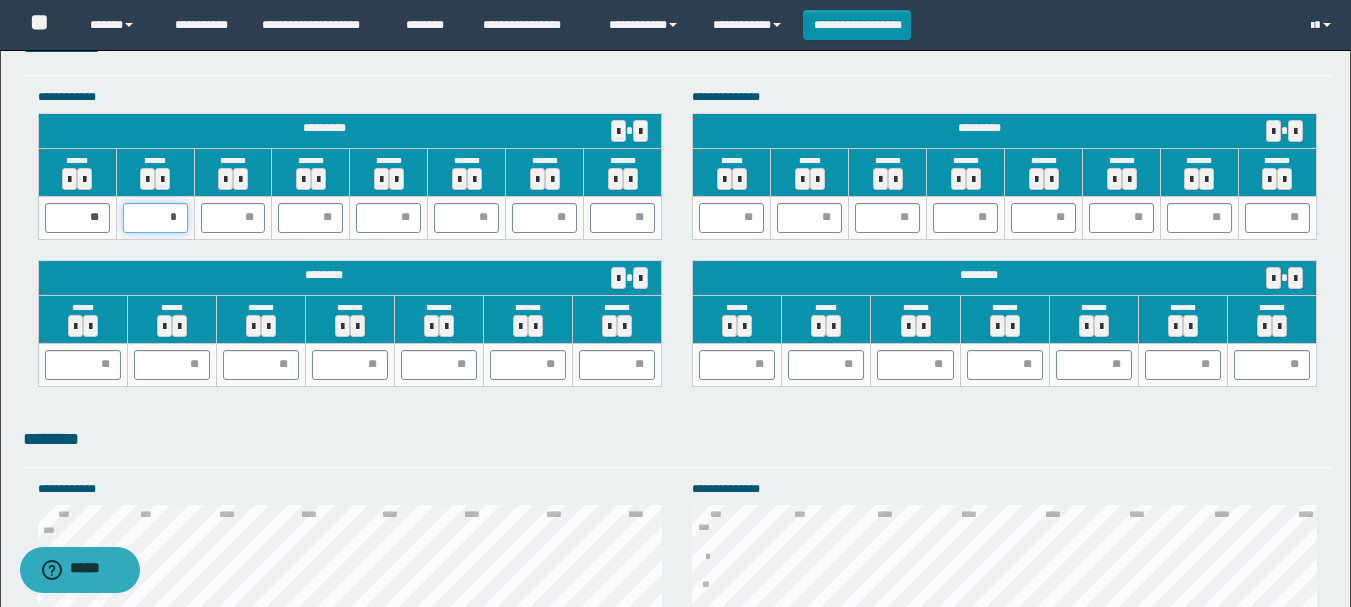 type on "**" 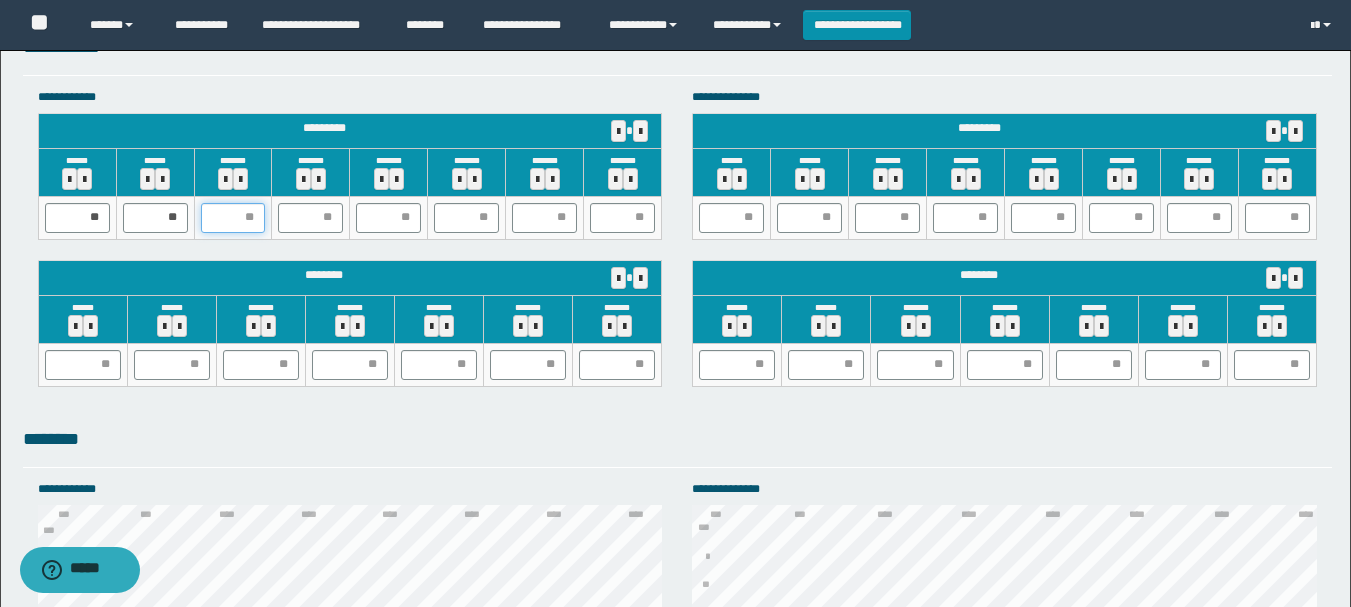 click at bounding box center (233, 218) 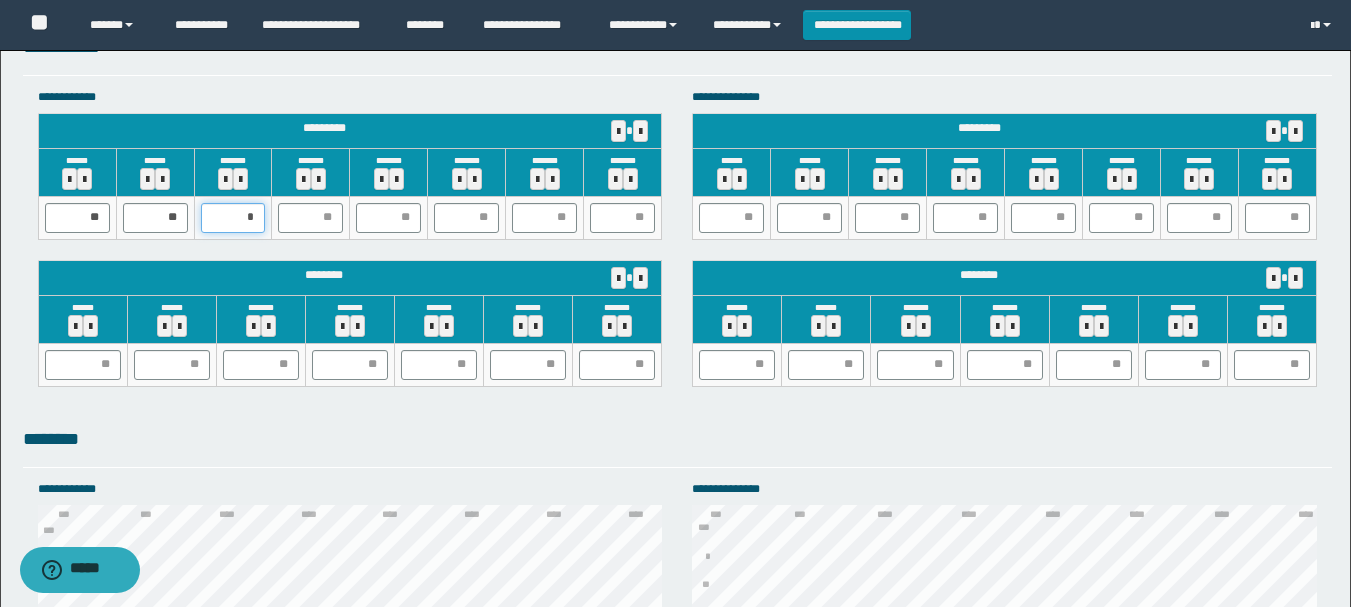 type on "**" 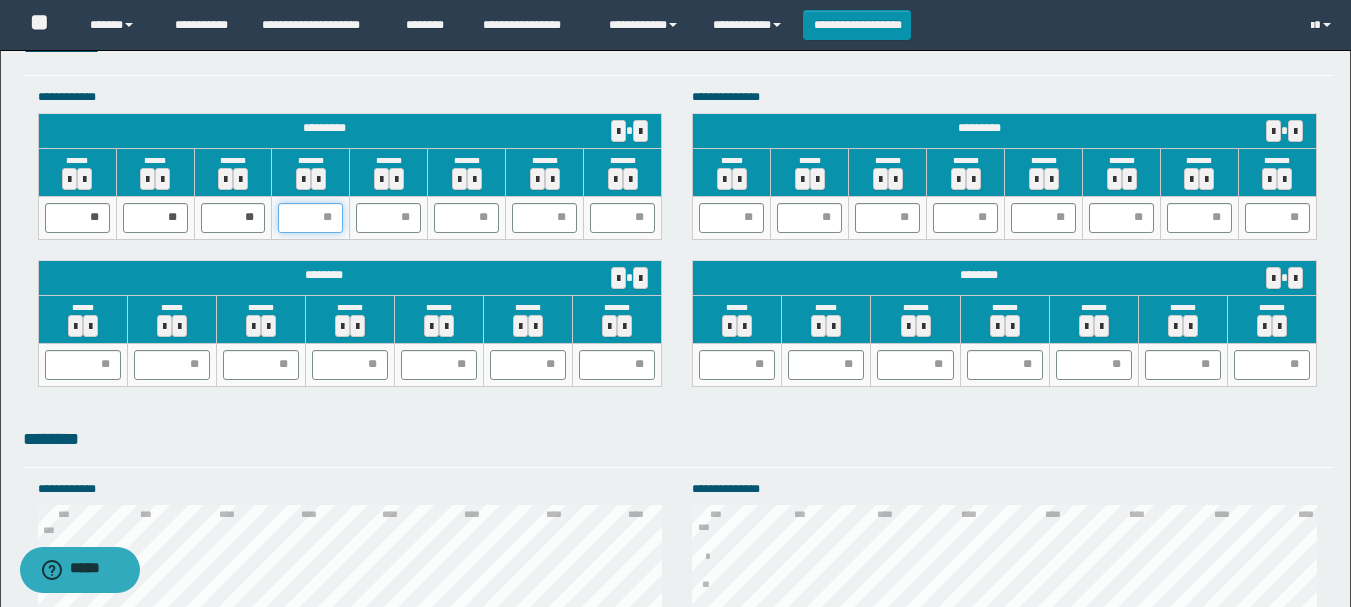 click at bounding box center [310, 218] 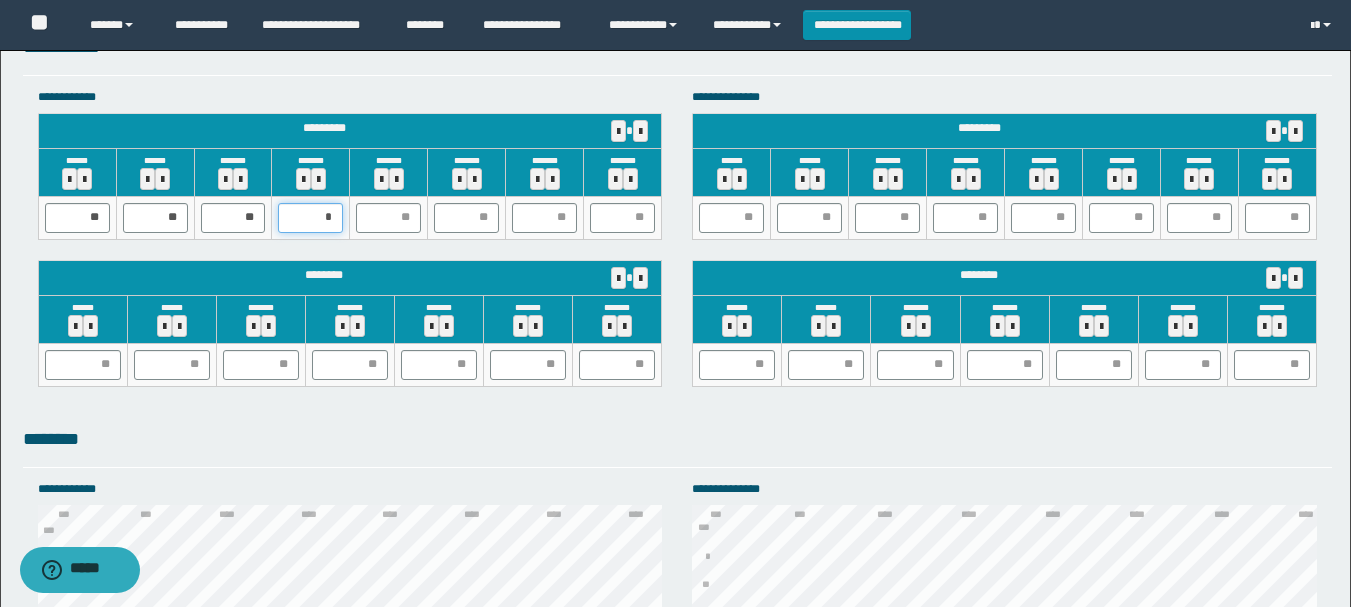 type on "**" 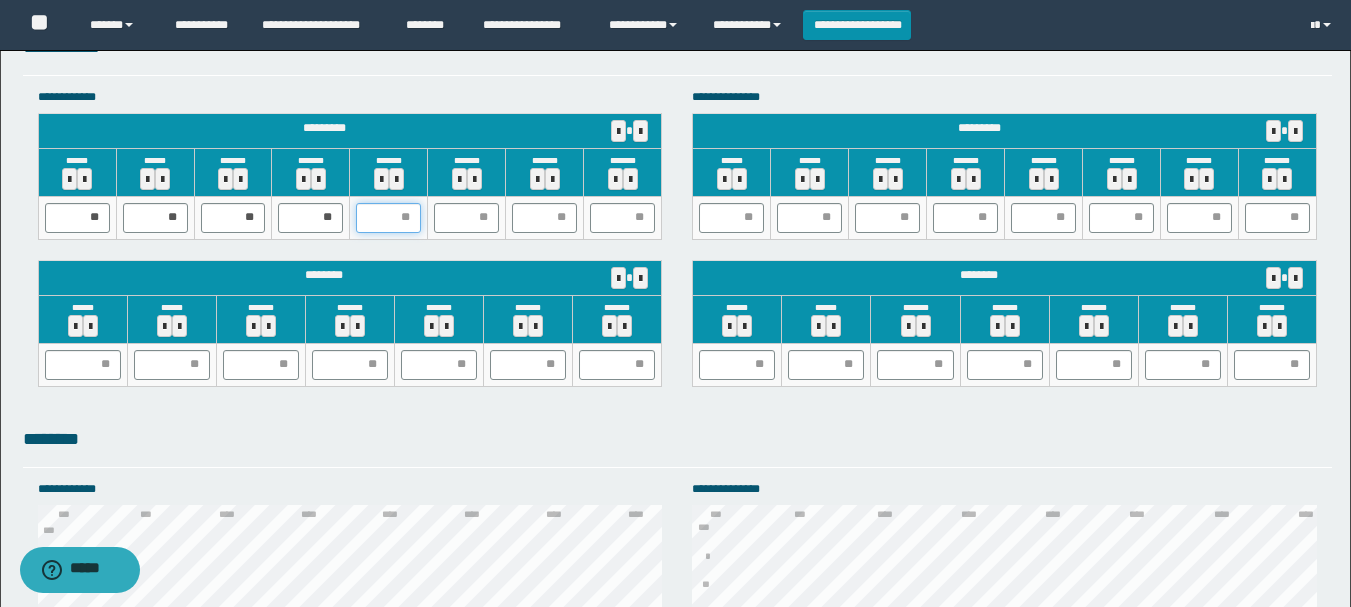 click at bounding box center (388, 218) 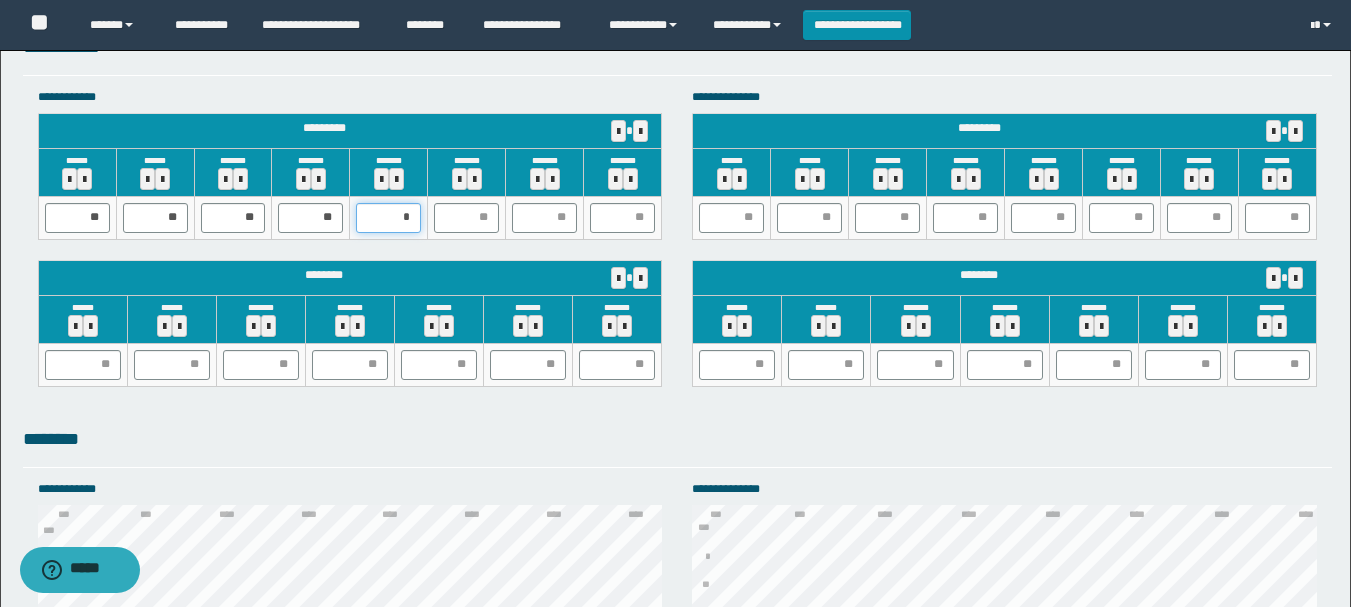 type on "**" 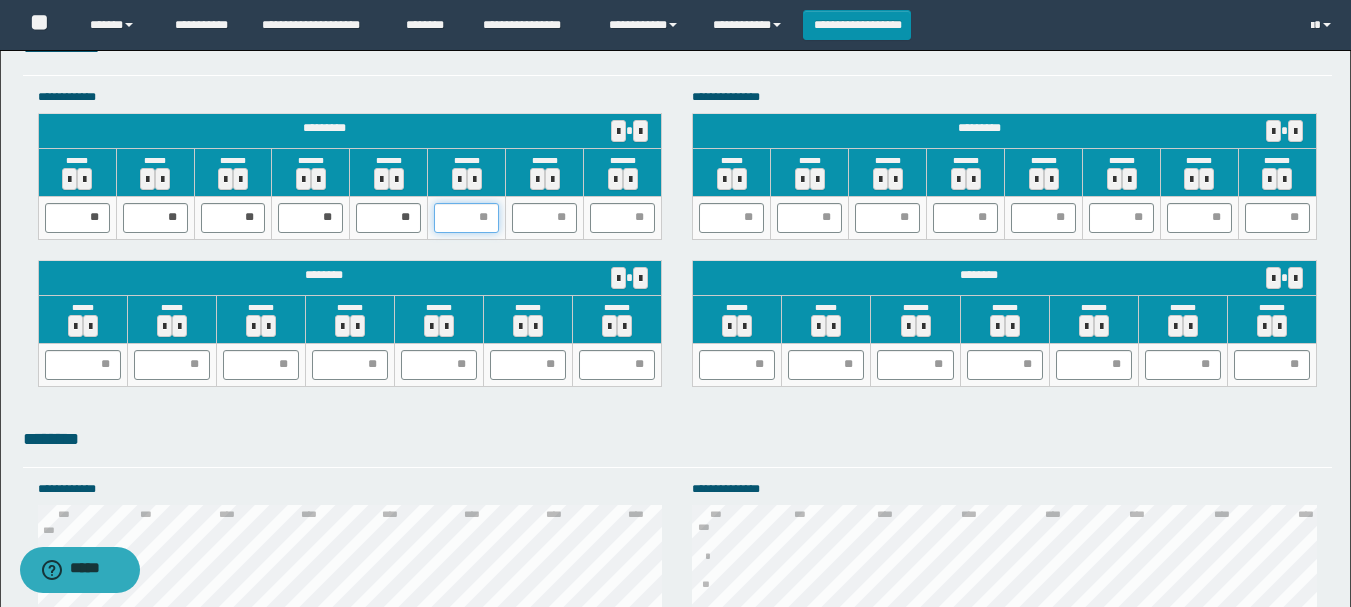 click at bounding box center [466, 218] 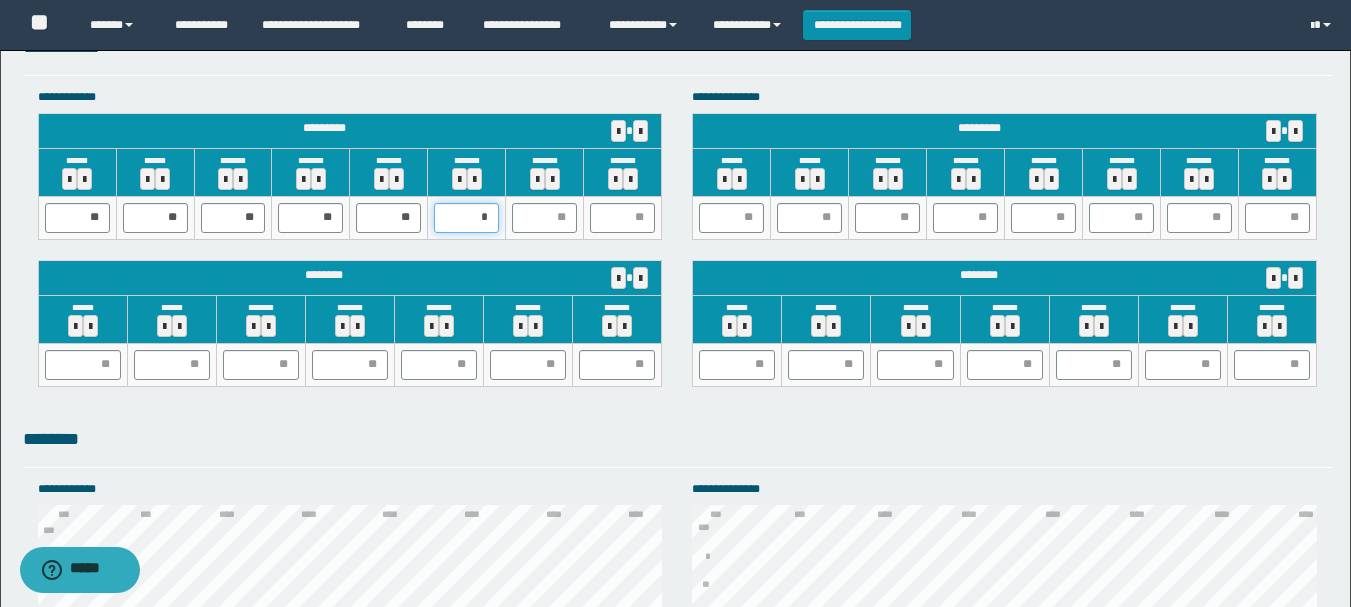 type on "**" 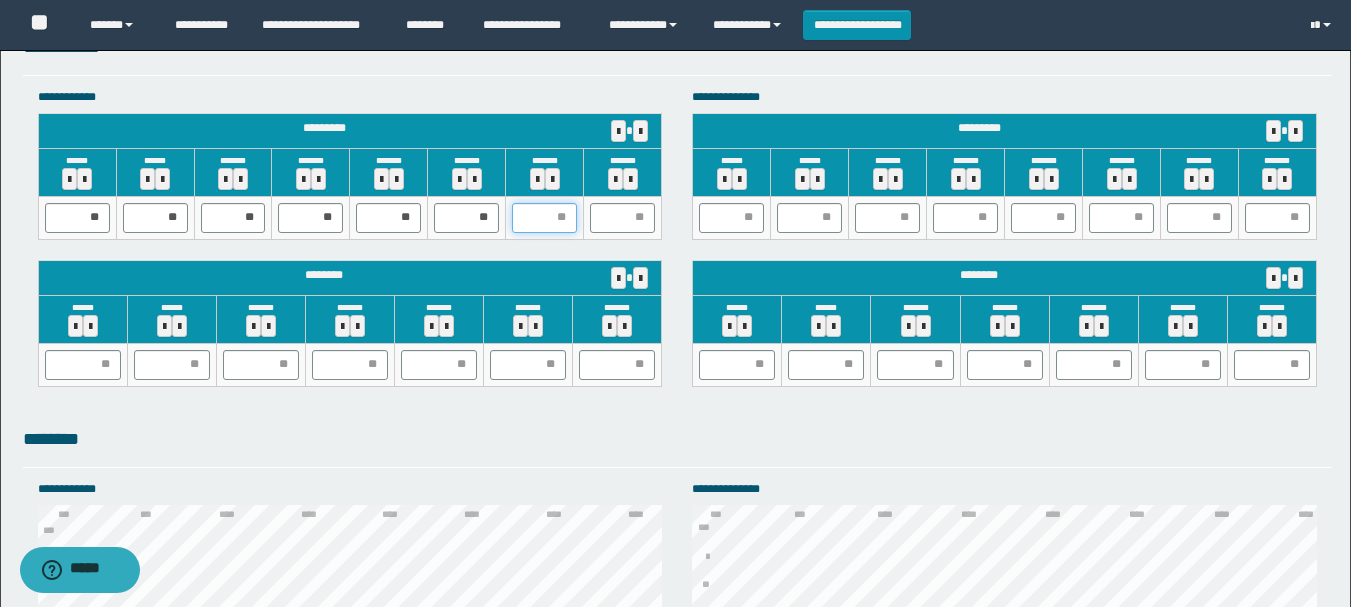 click at bounding box center [544, 218] 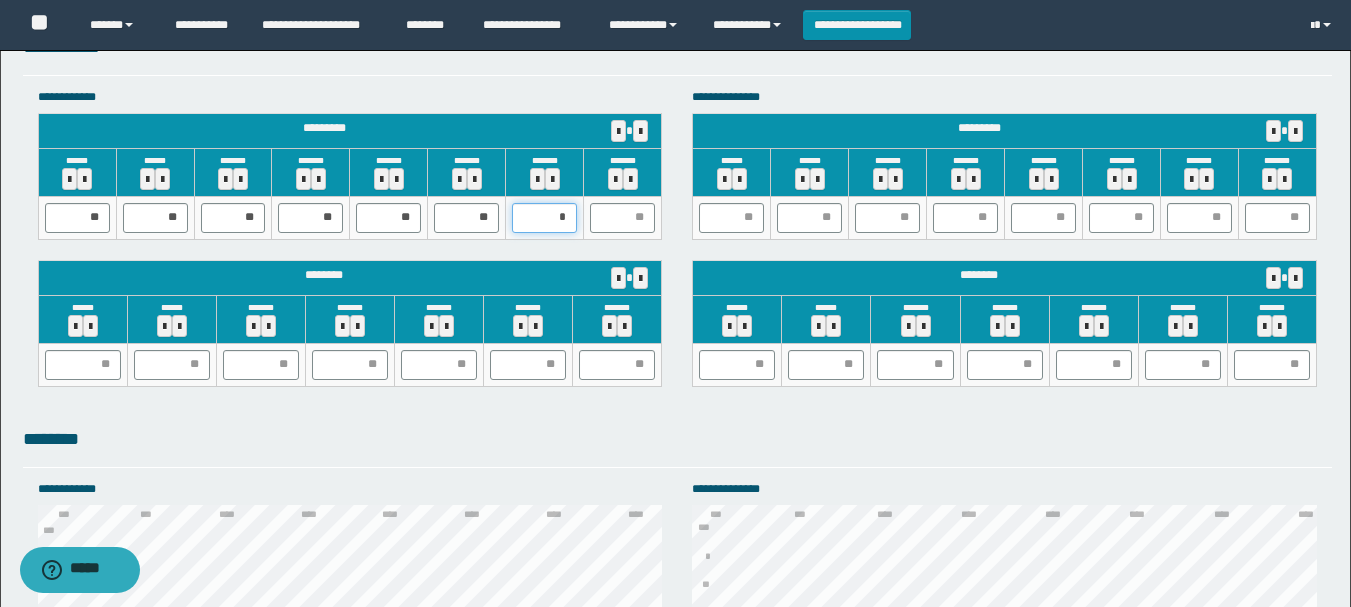 type on "**" 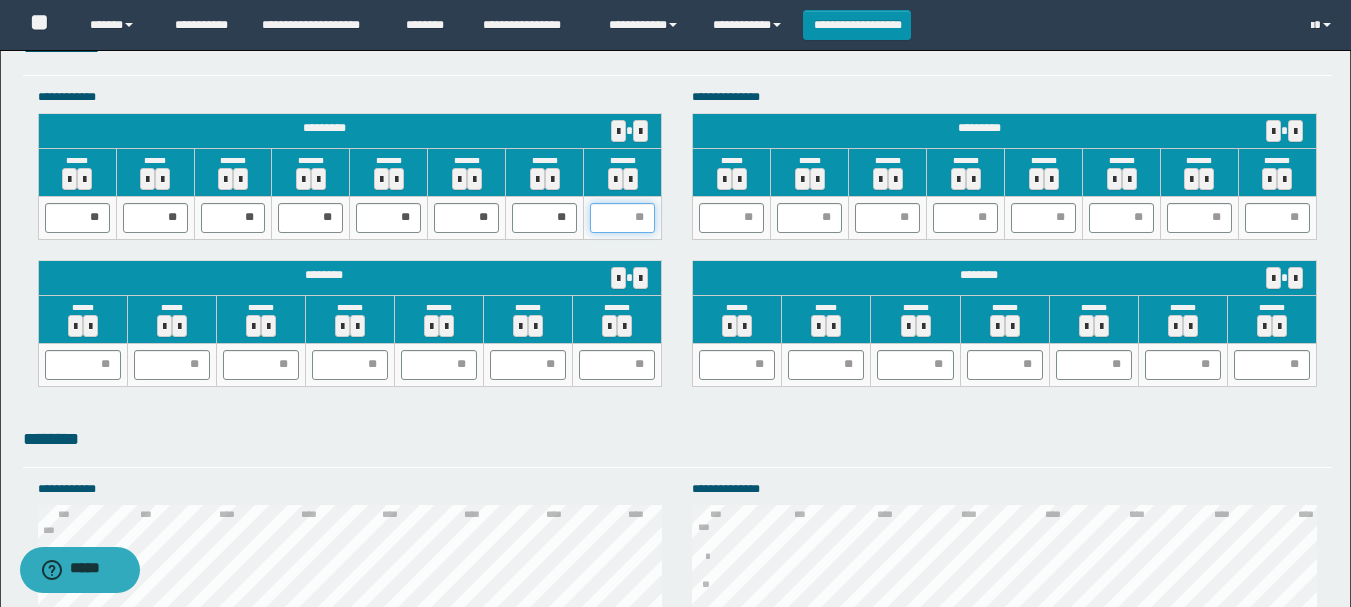 click at bounding box center [622, 218] 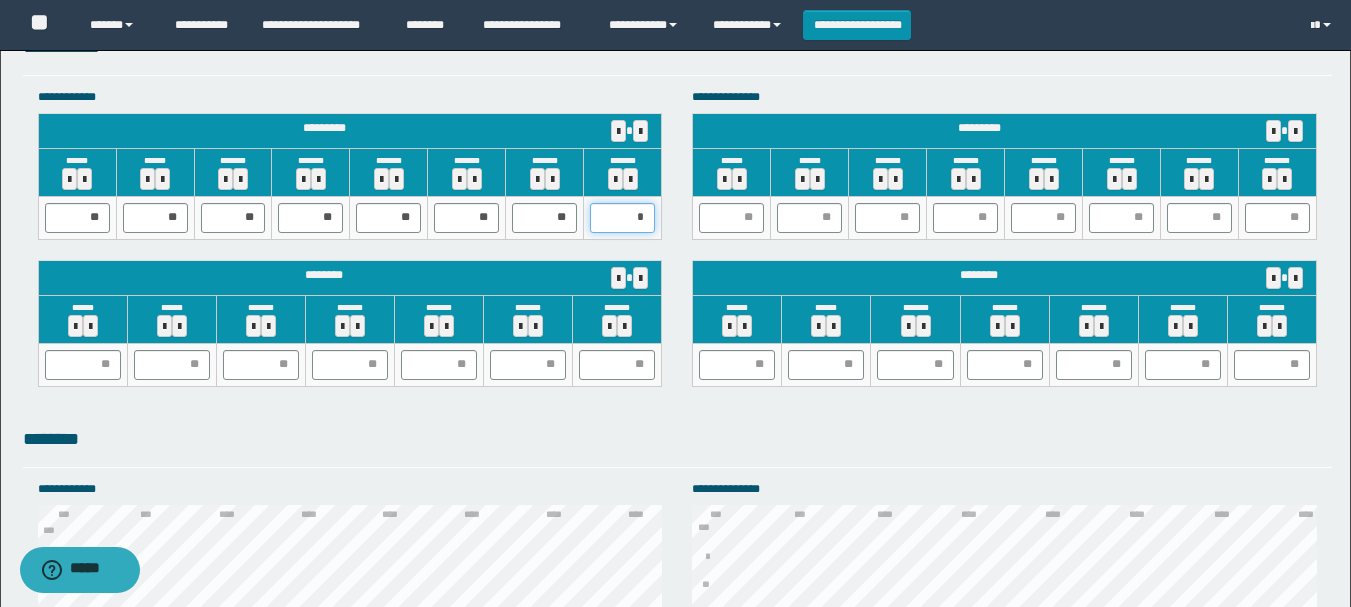 type on "**" 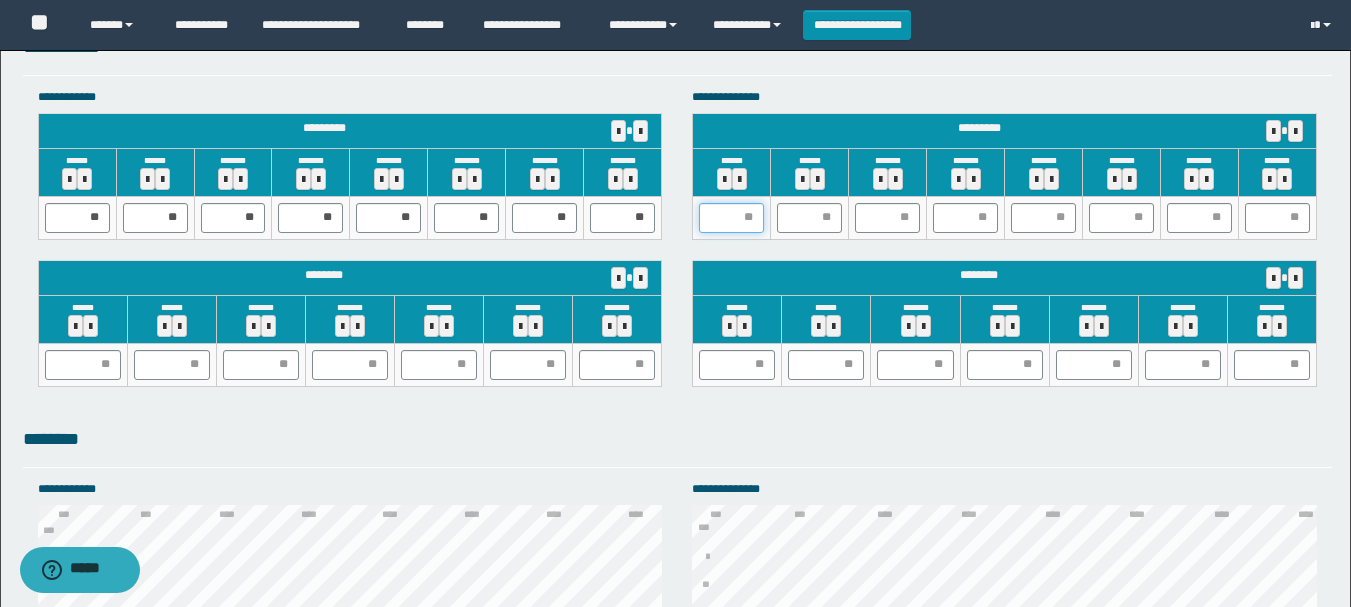 click at bounding box center (732, 217) 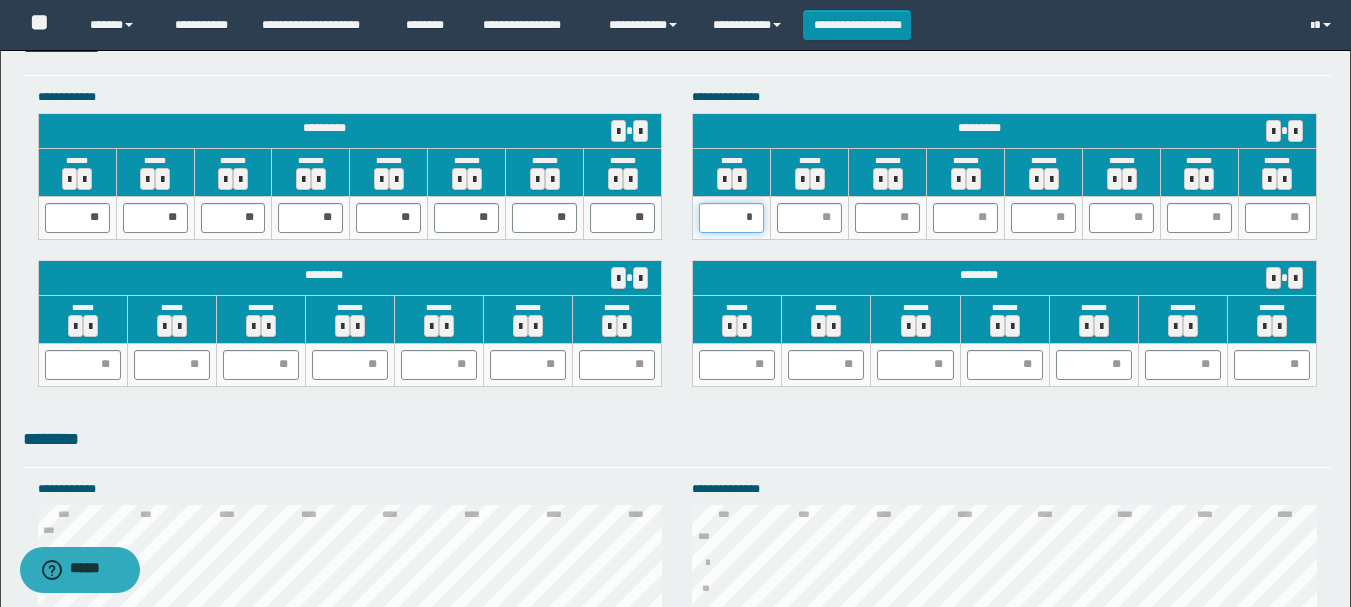 type on "**" 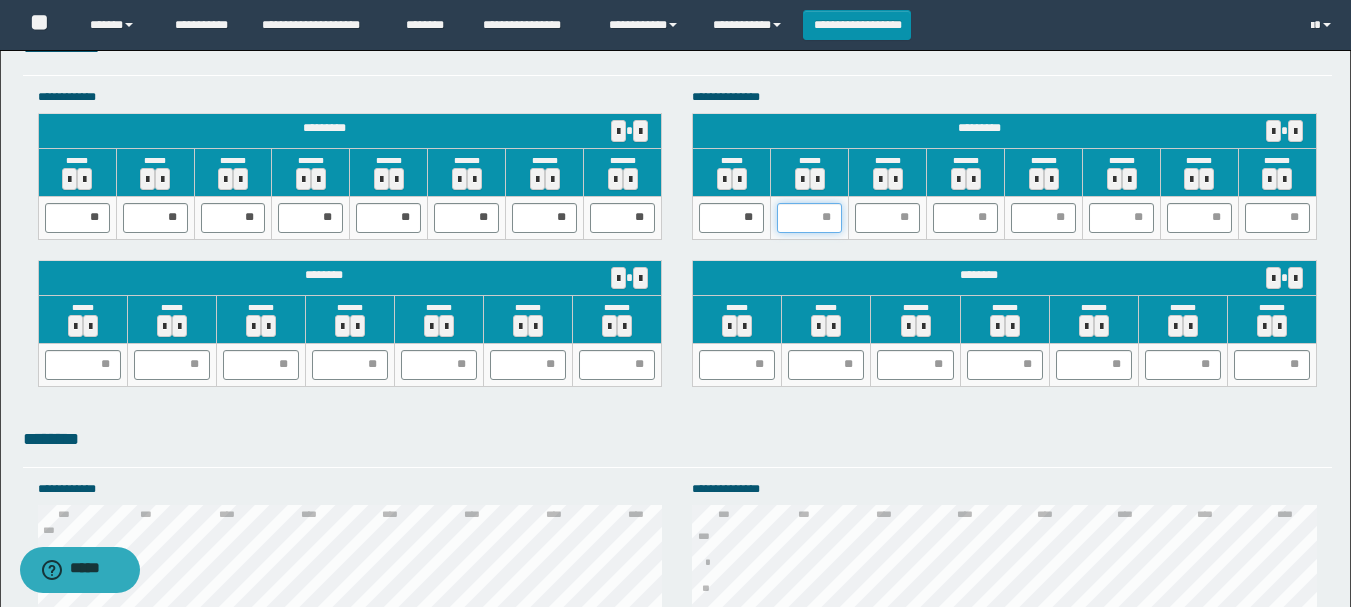 click at bounding box center (809, 218) 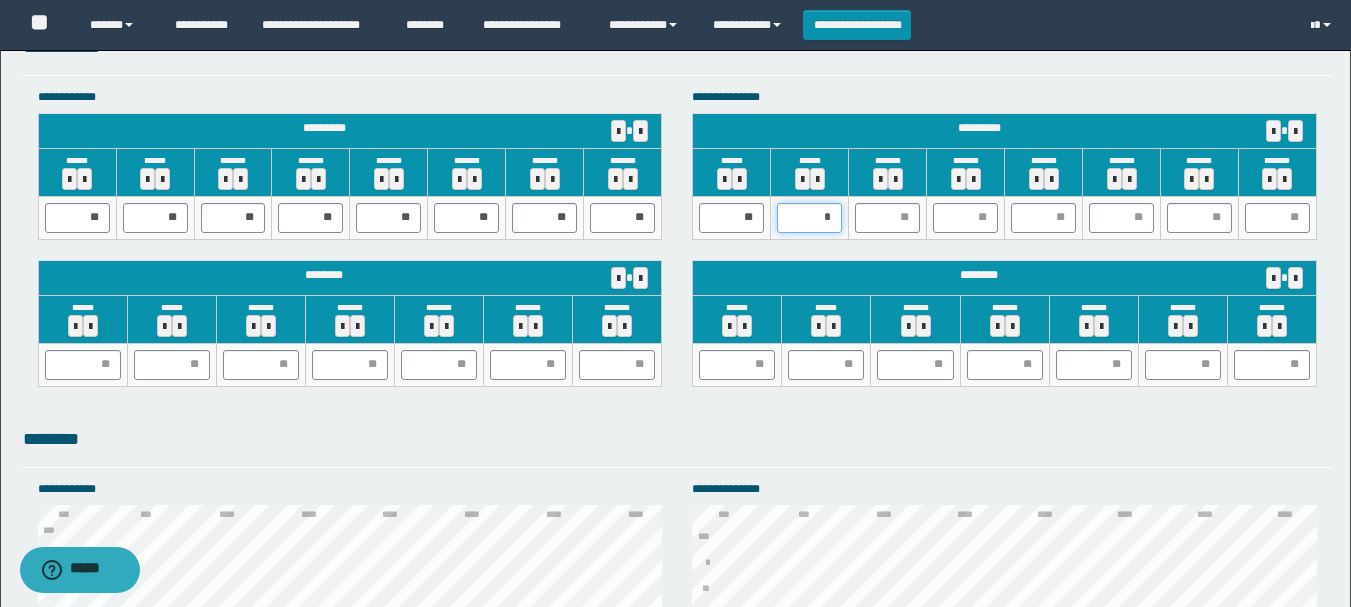 type on "**" 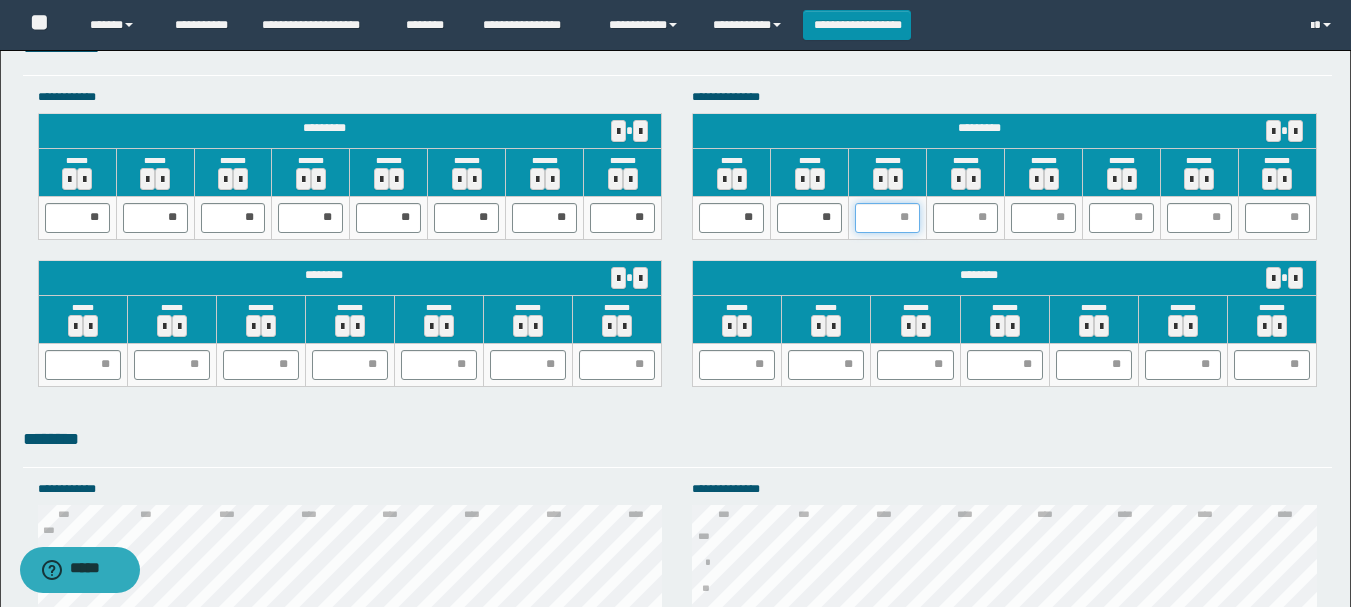click at bounding box center (887, 218) 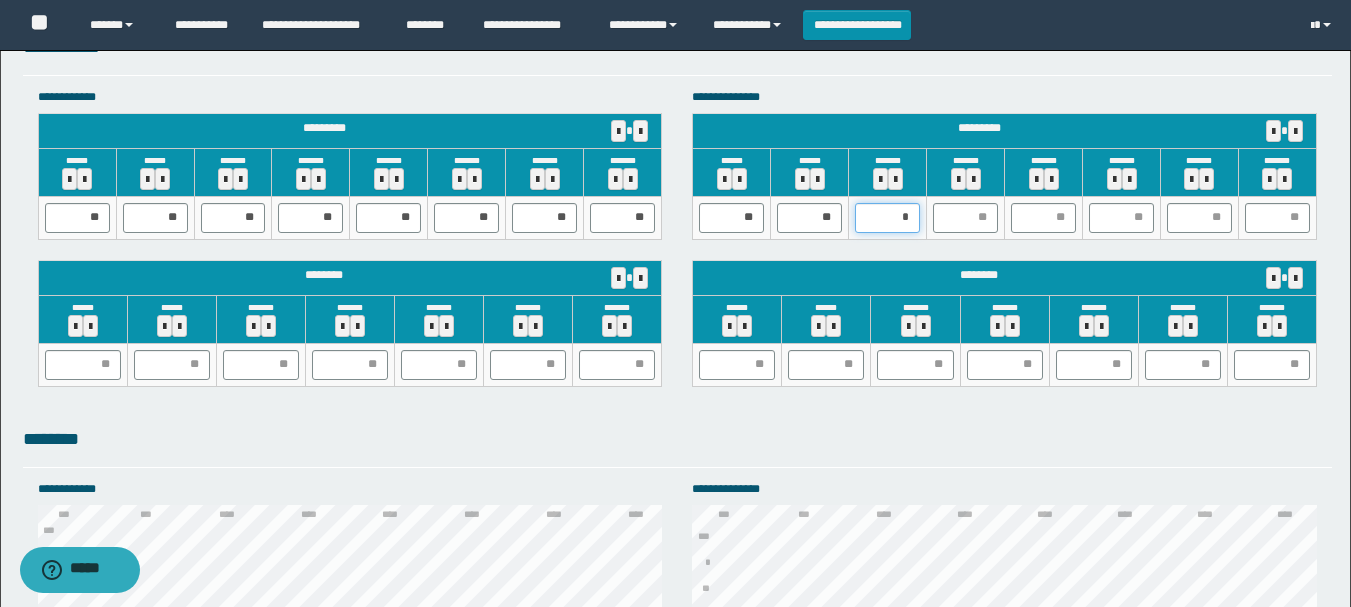 type on "**" 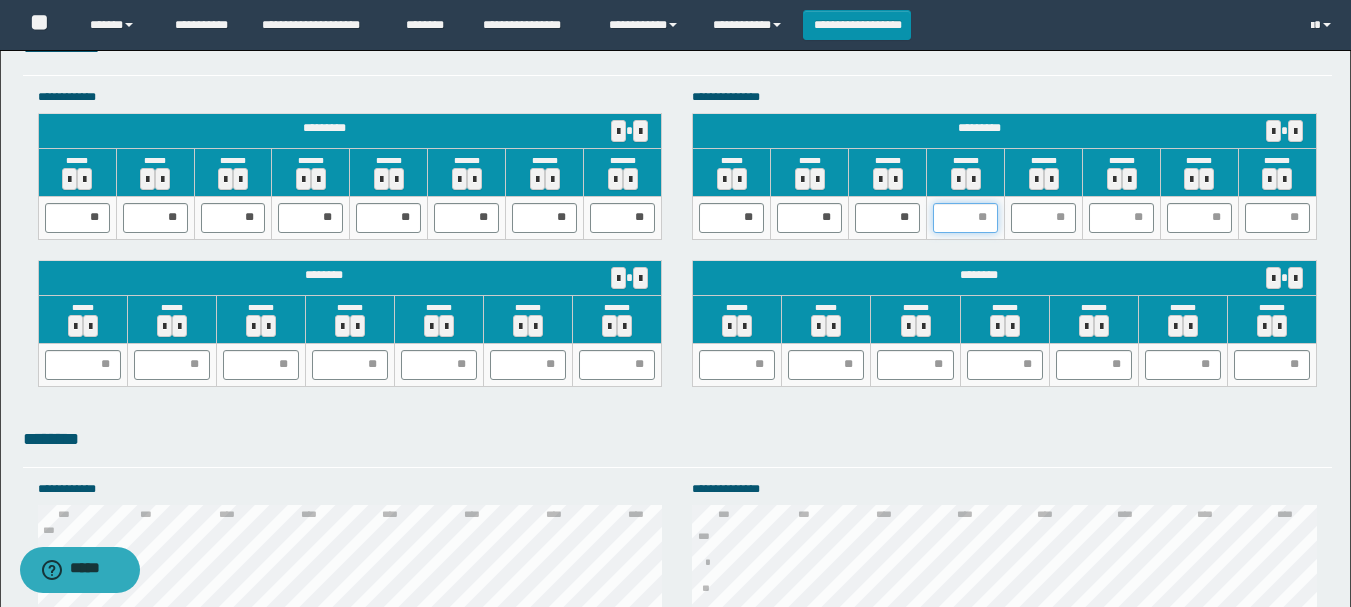 click at bounding box center (965, 218) 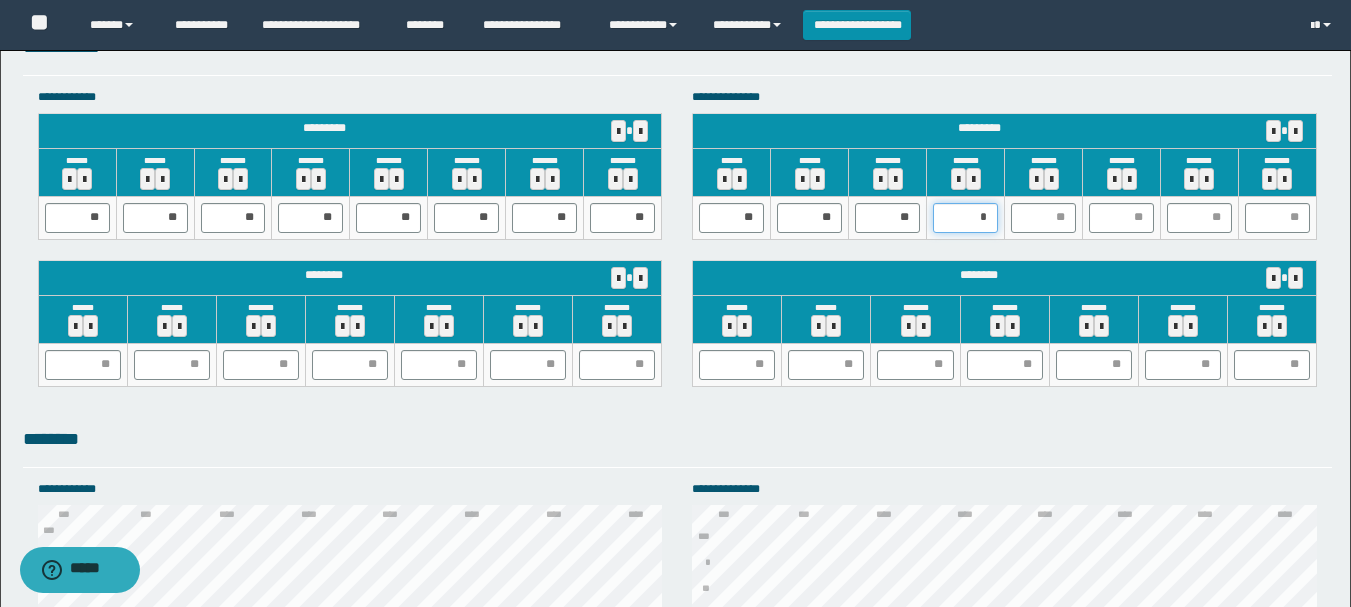 type on "**" 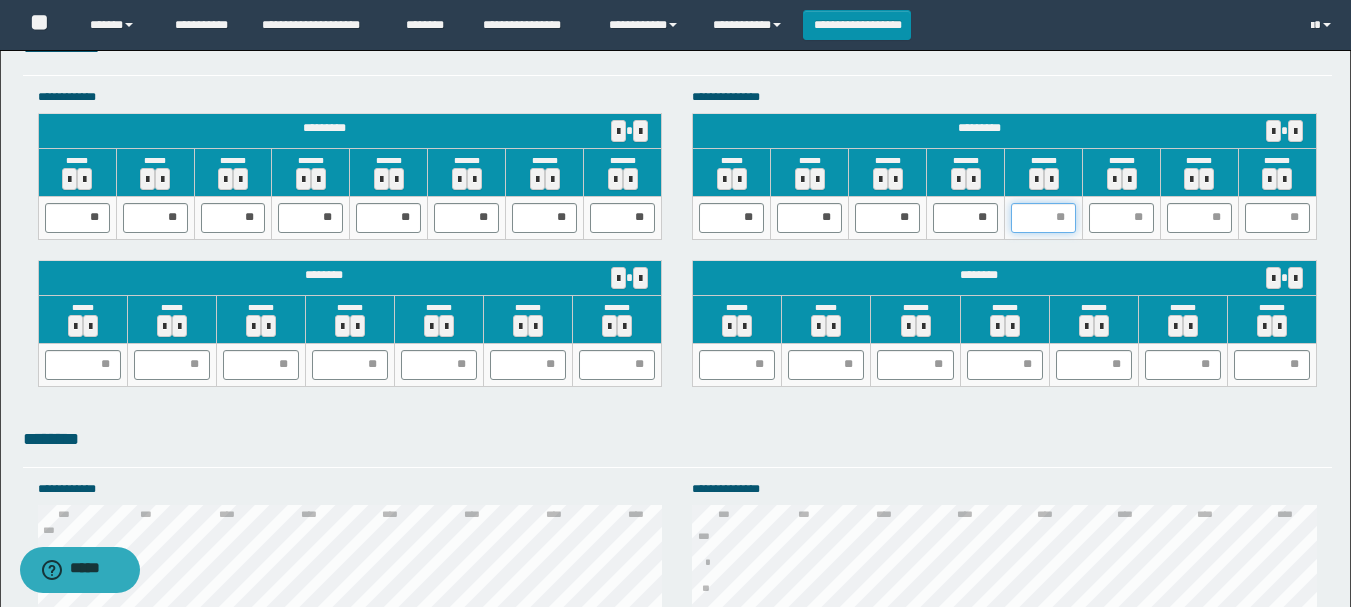 click at bounding box center [1043, 218] 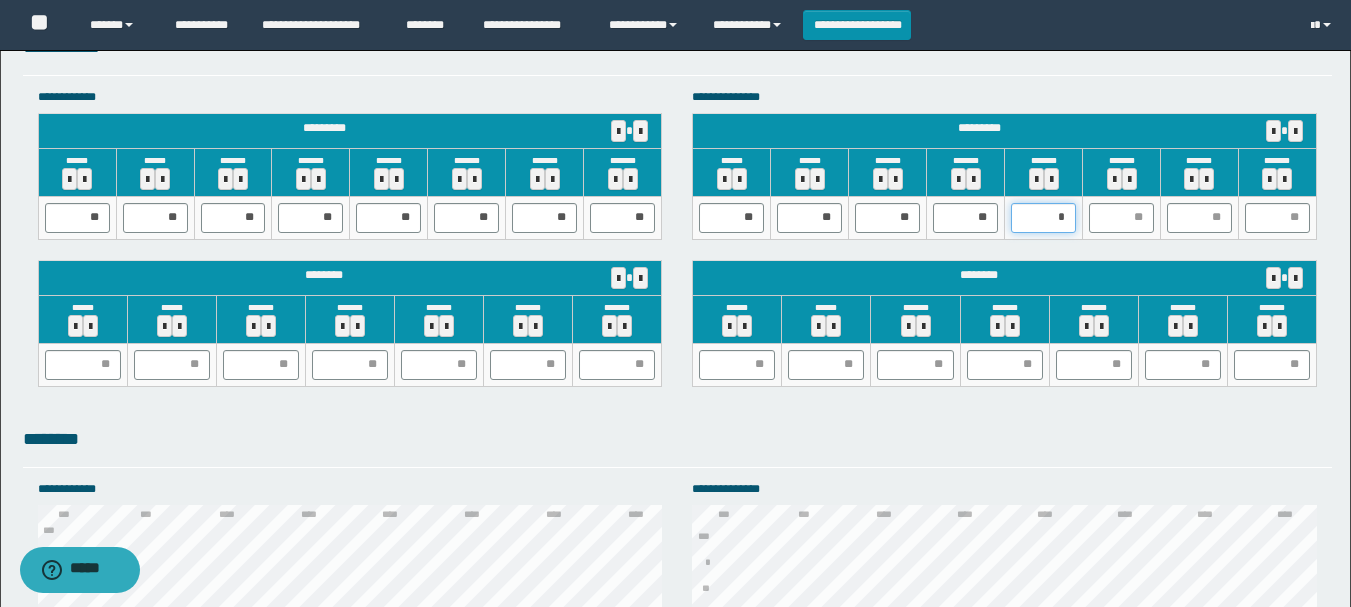 type on "**" 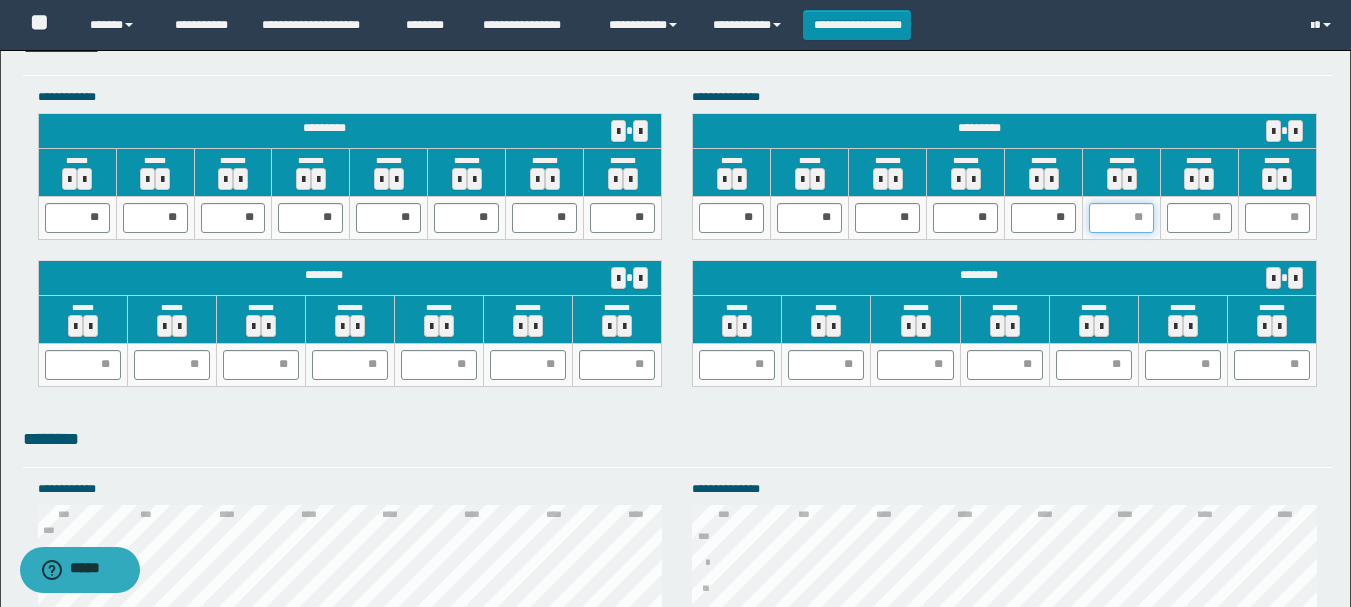 click at bounding box center [1121, 218] 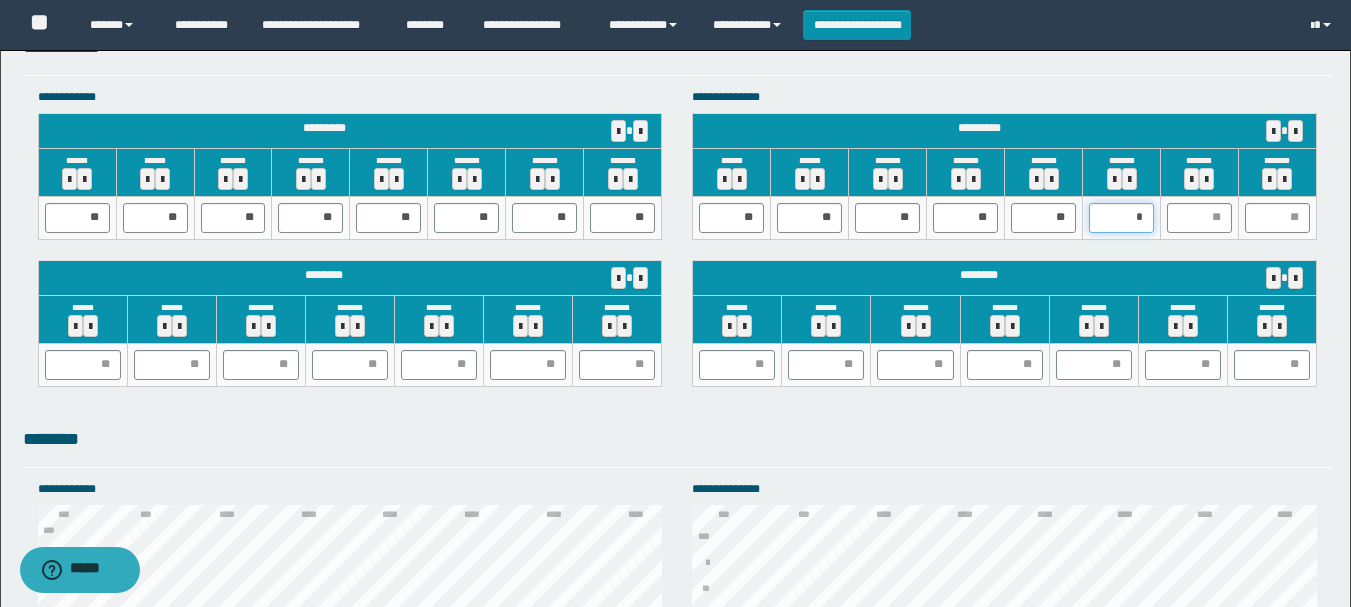 type on "**" 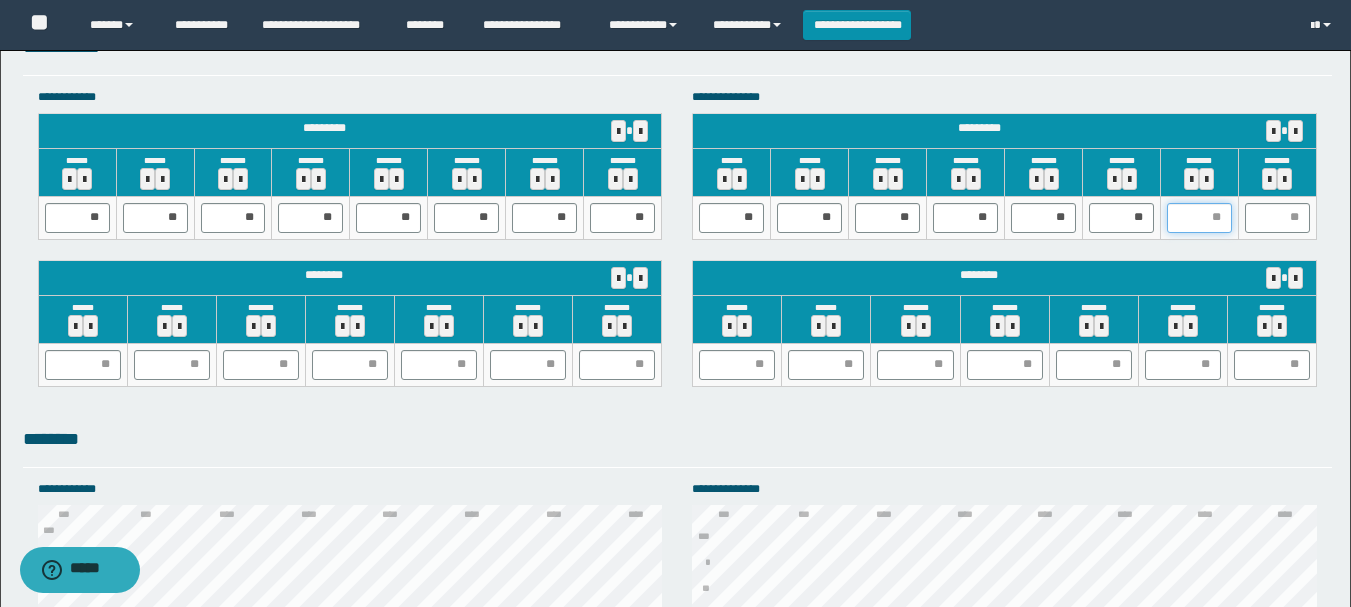 click at bounding box center [1199, 218] 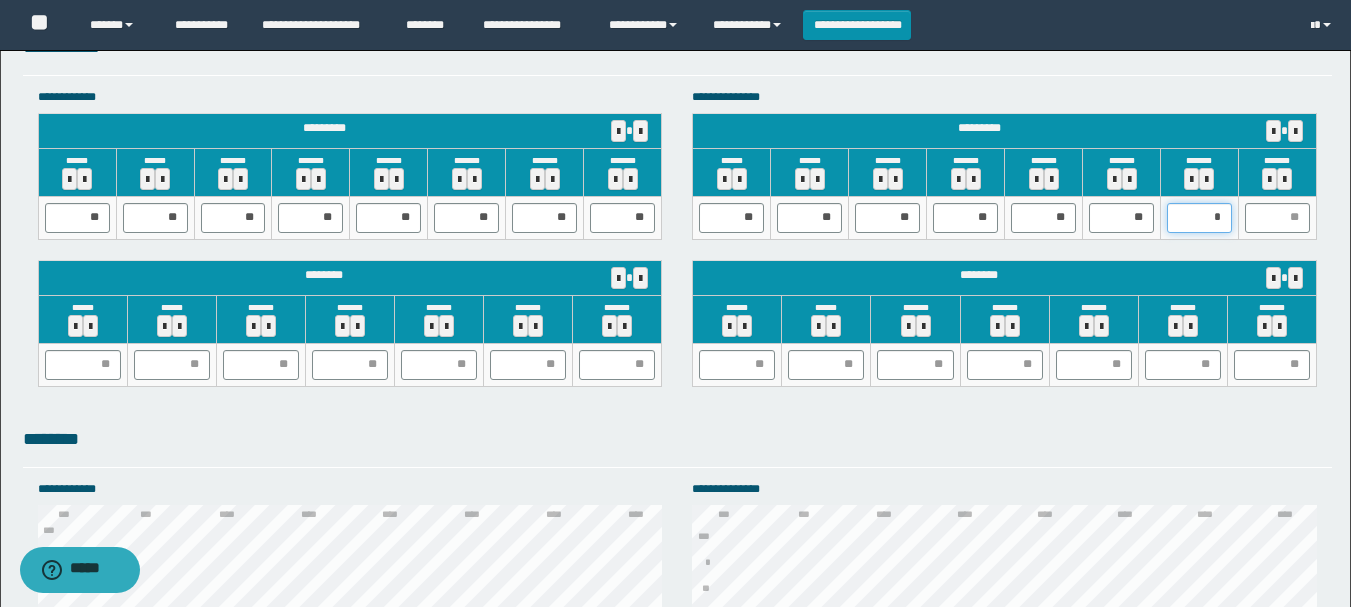 type on "**" 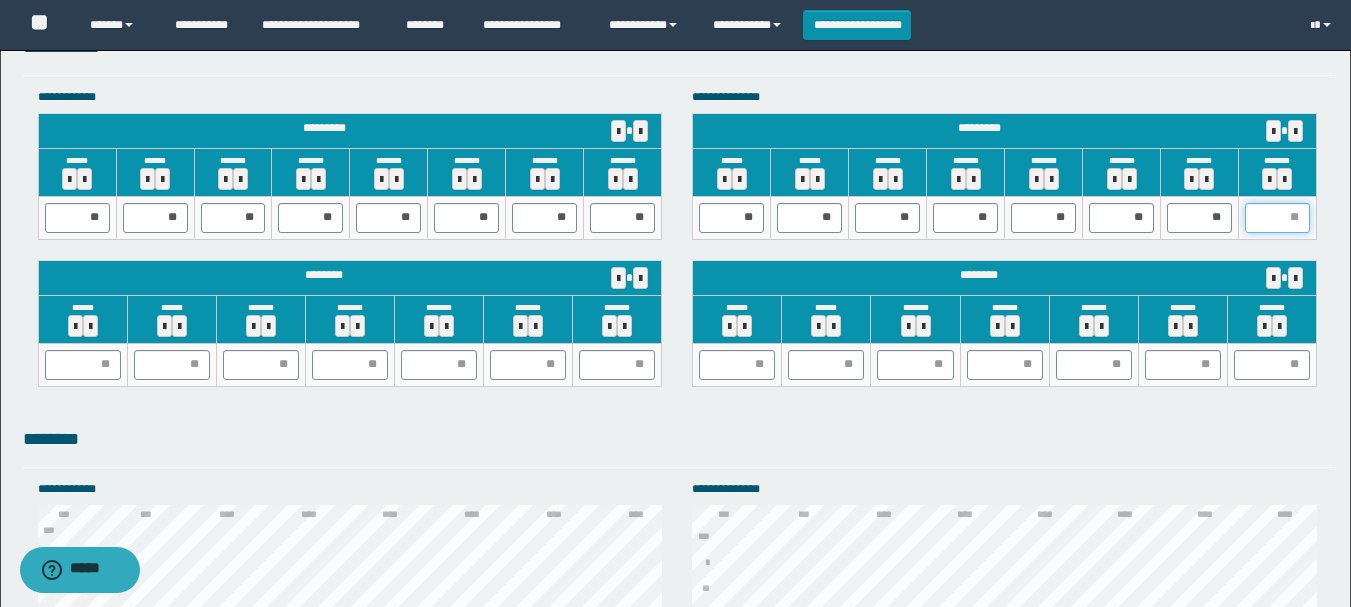 click at bounding box center [1277, 218] 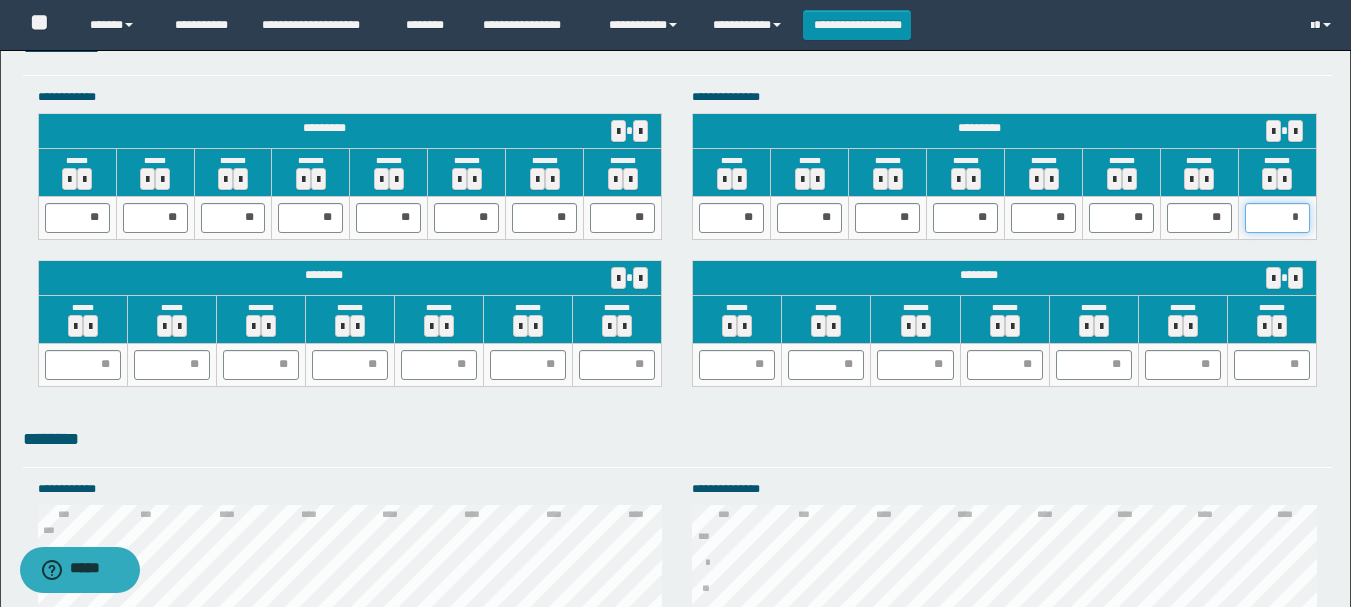 type on "**" 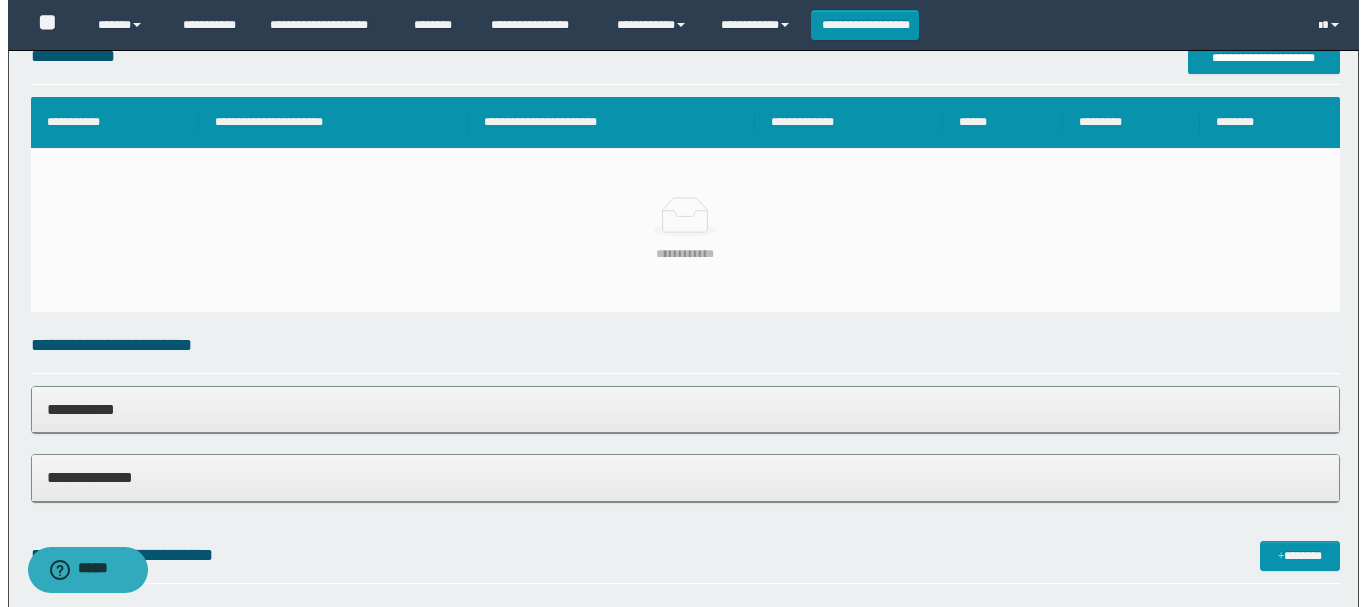 scroll, scrollTop: 100, scrollLeft: 0, axis: vertical 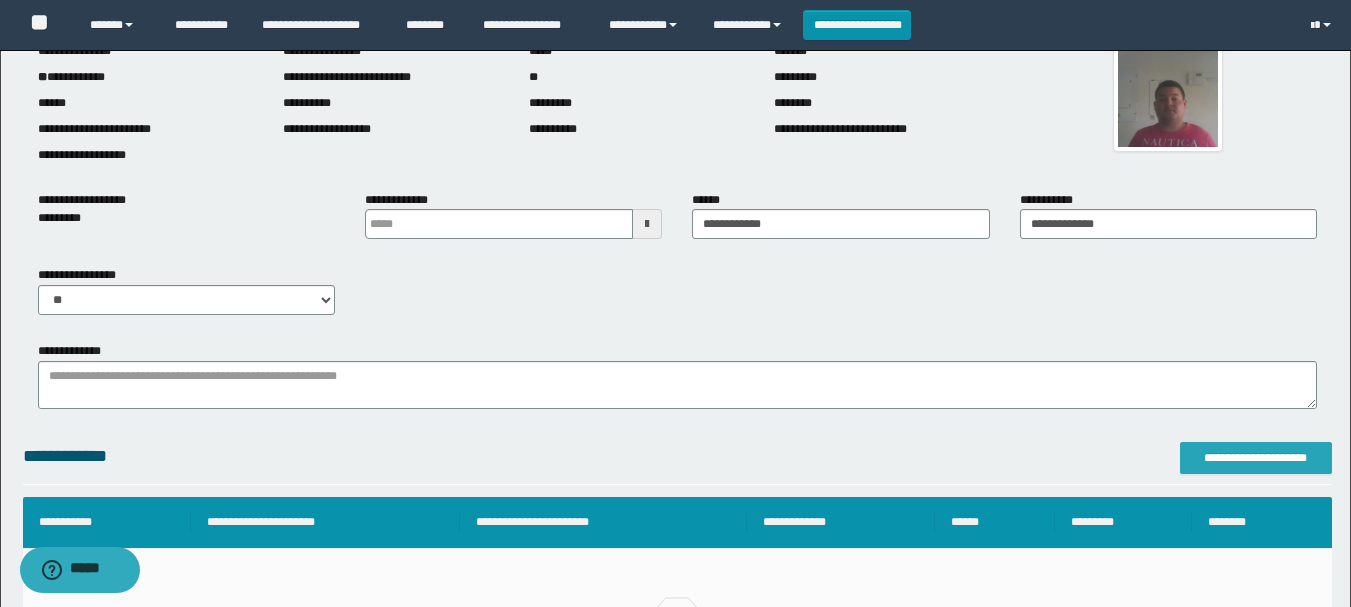 click on "**********" at bounding box center [1256, 458] 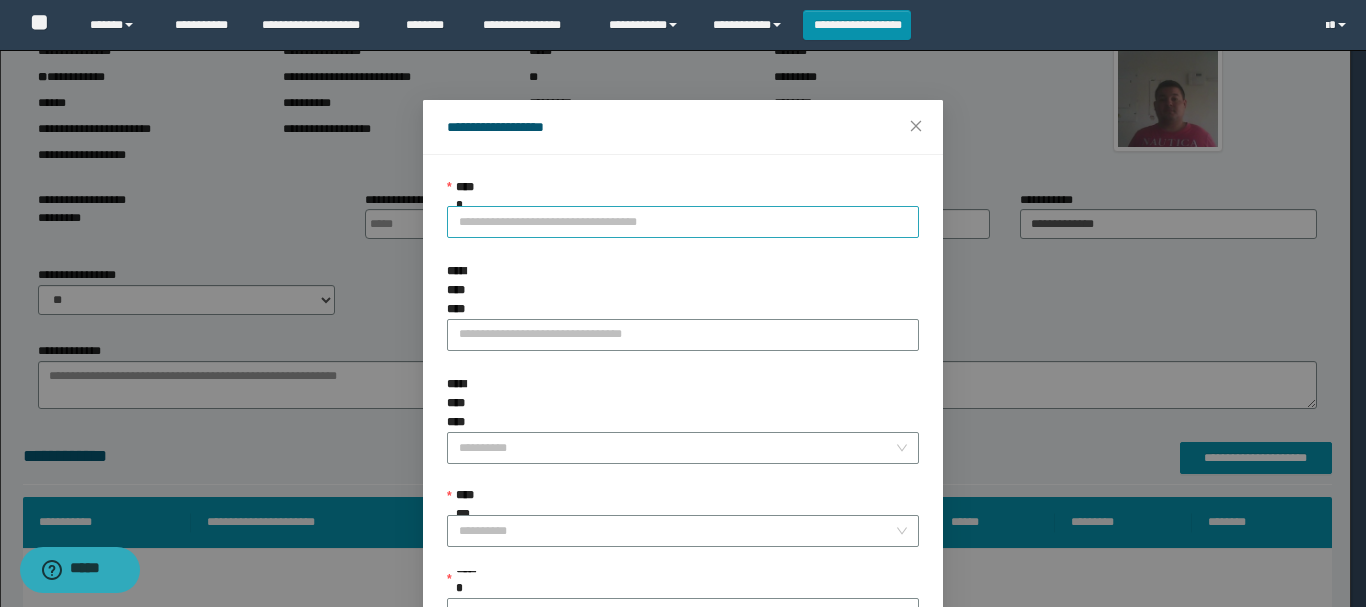 click on "**********" at bounding box center (683, 222) 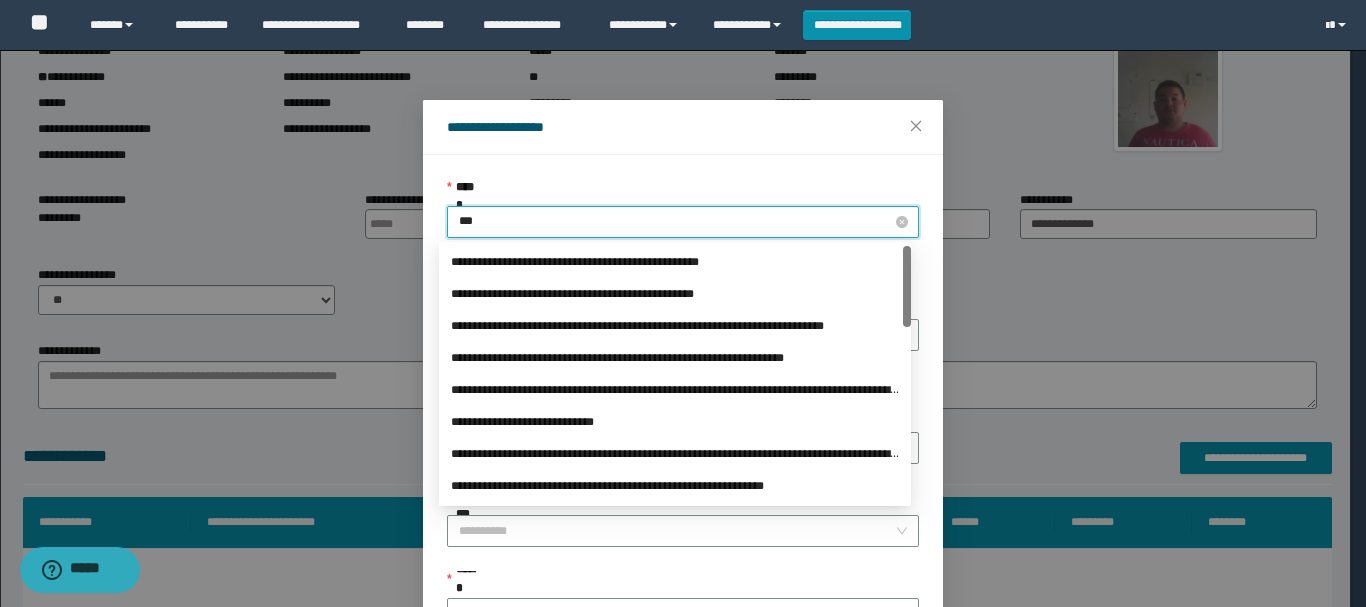 type on "****" 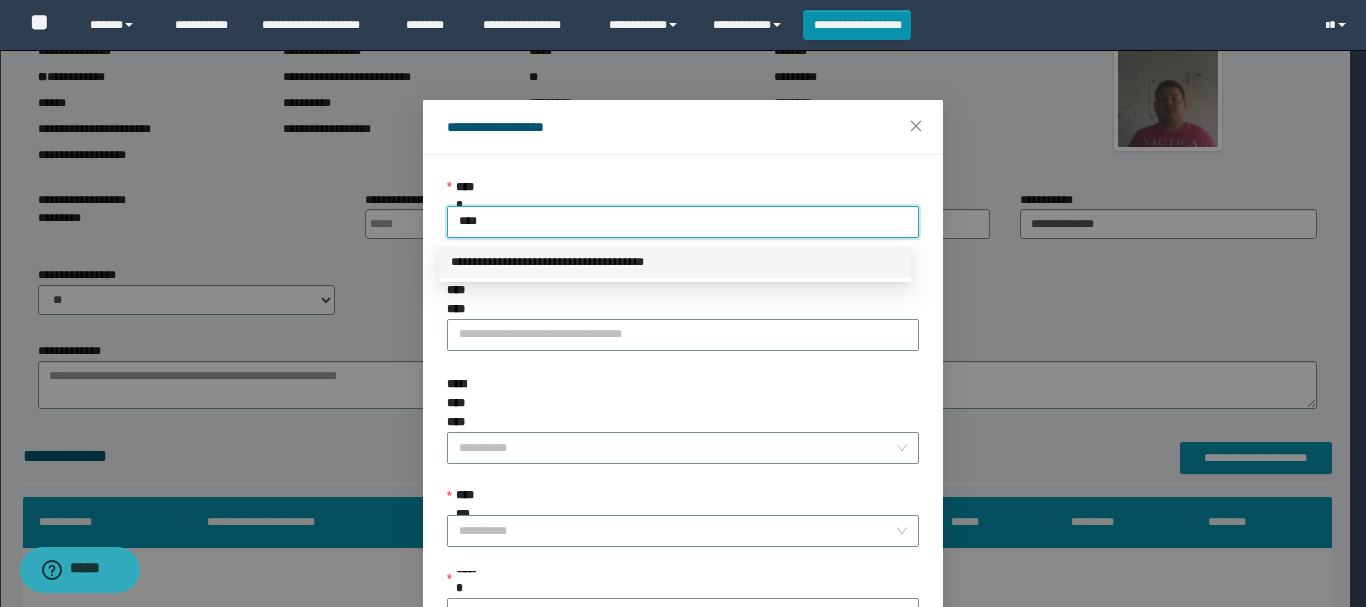 click on "**********" at bounding box center (675, 262) 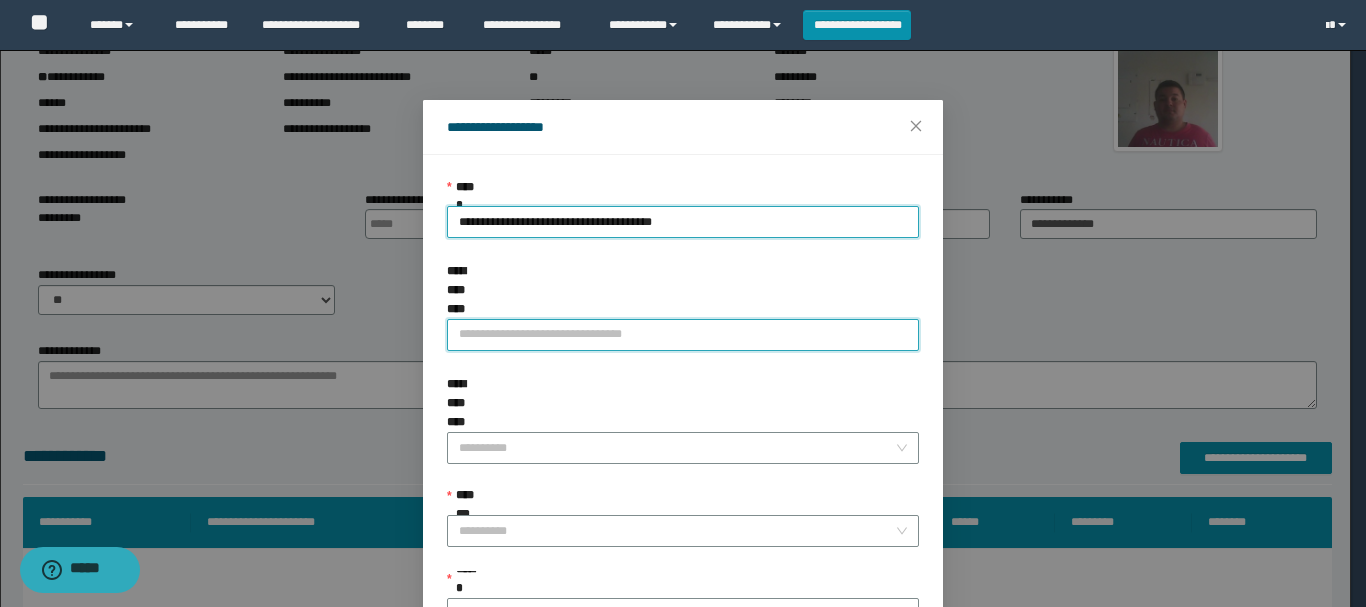 click on "**********" at bounding box center (683, 335) 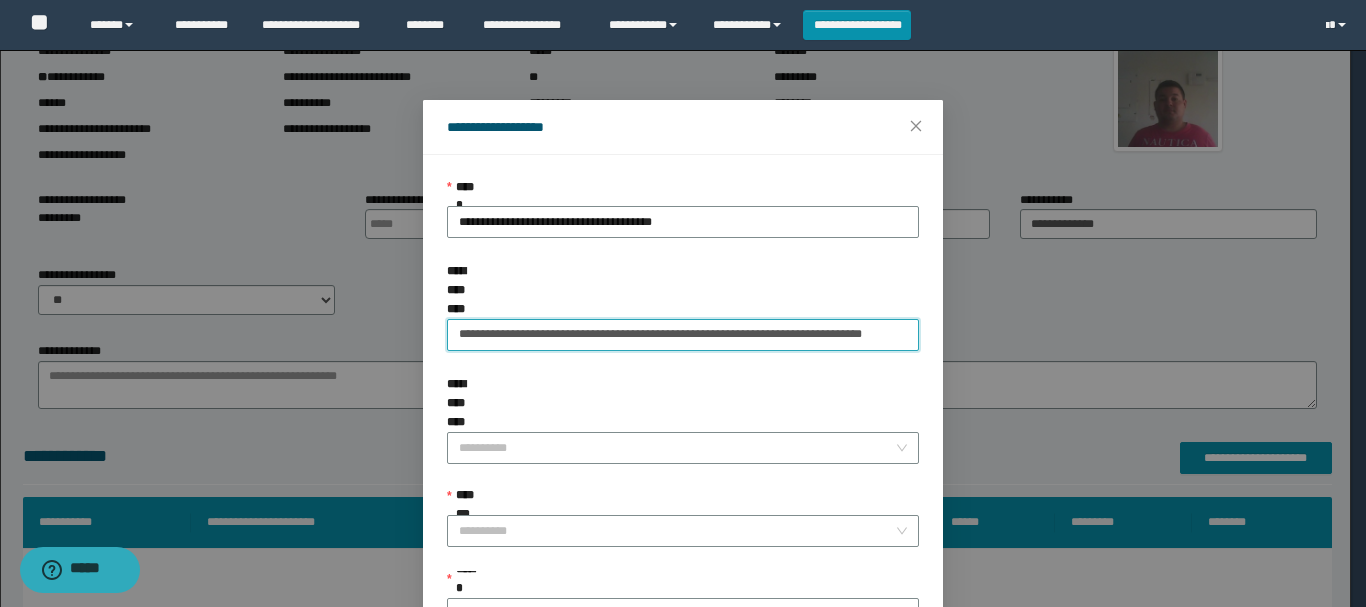 scroll, scrollTop: 0, scrollLeft: 61, axis: horizontal 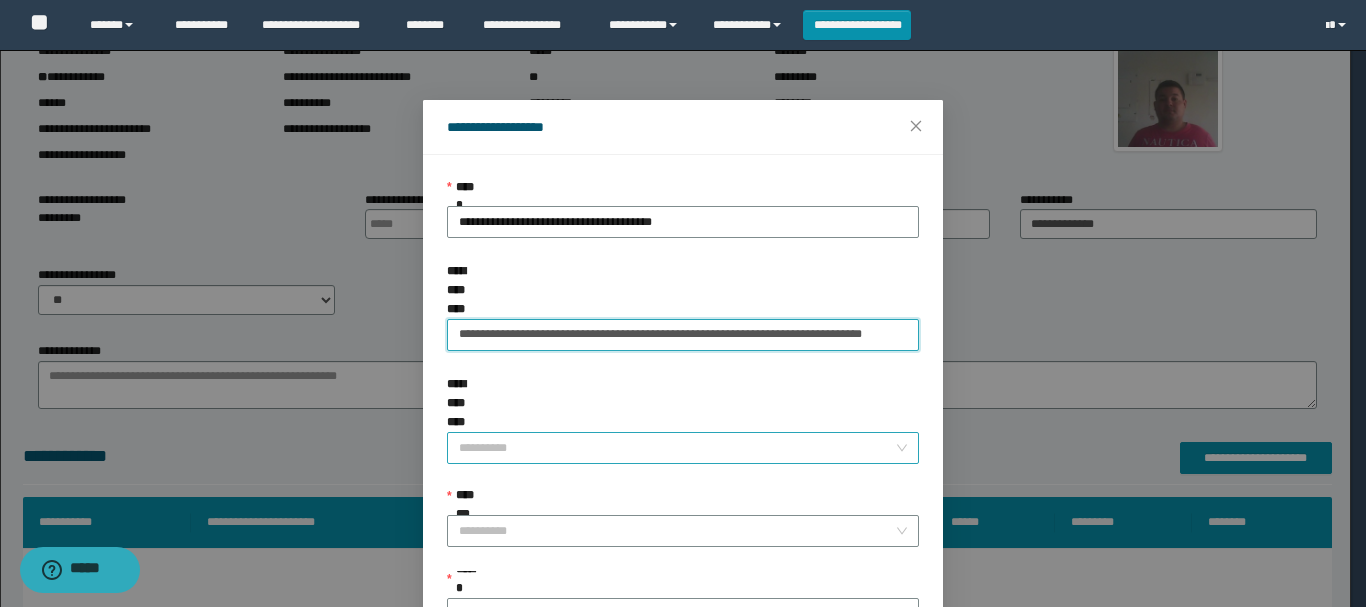type on "**********" 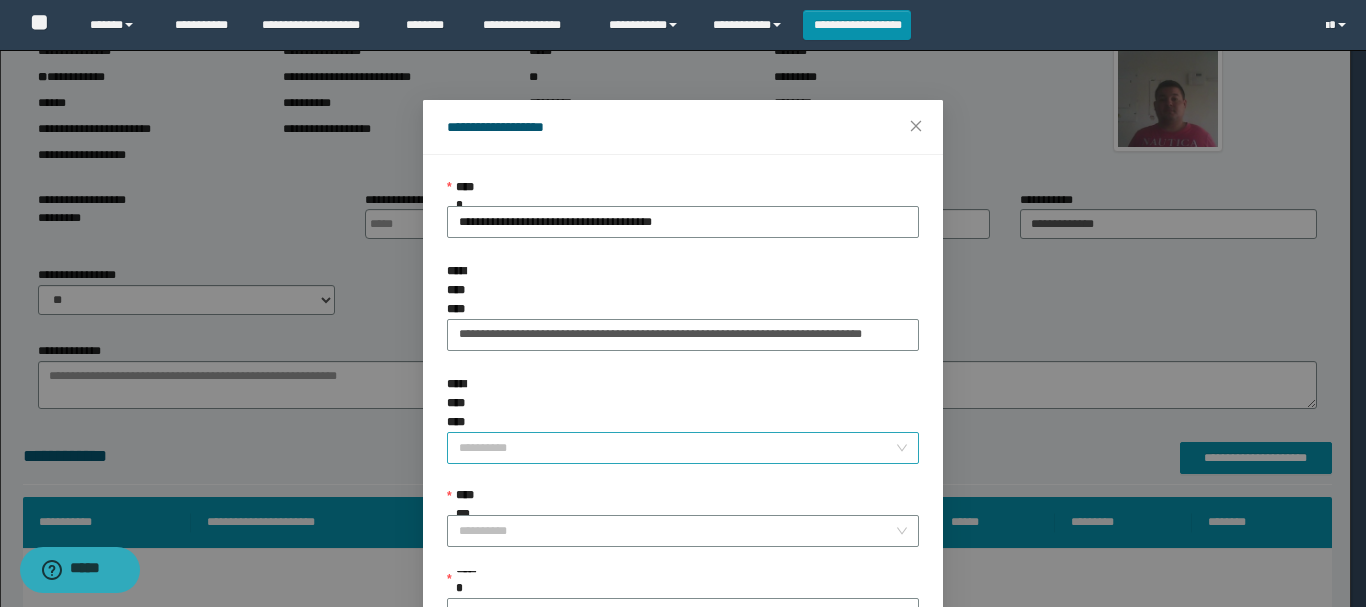 click on "**********" at bounding box center (677, 448) 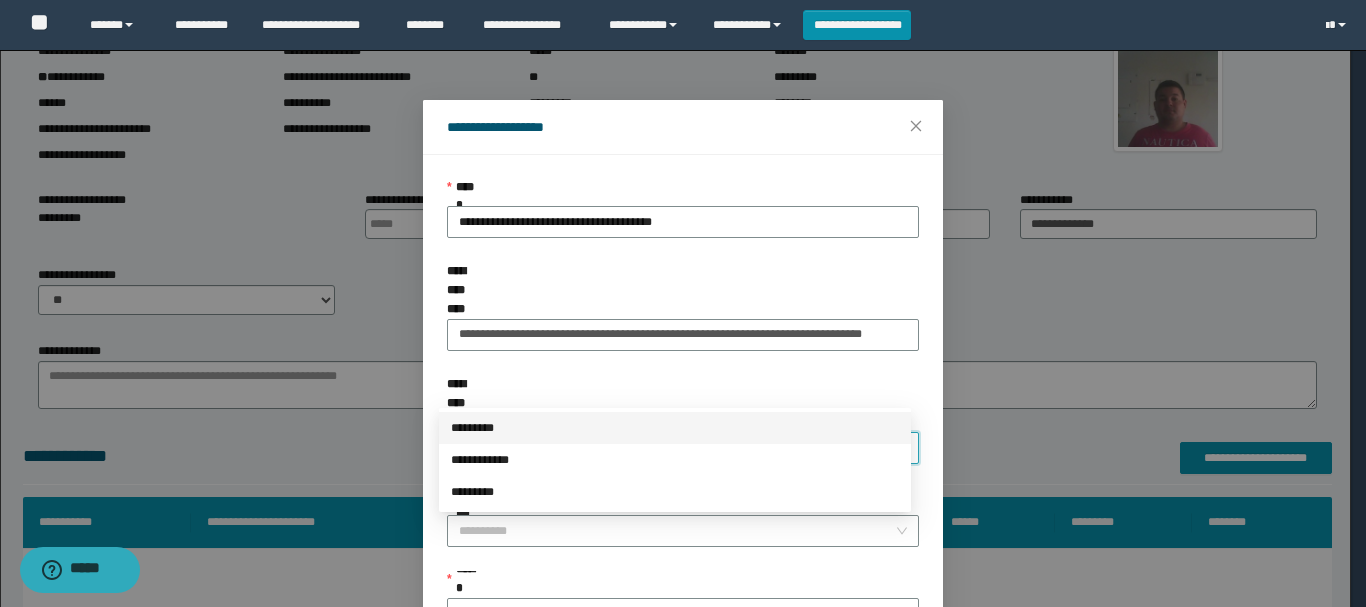 scroll, scrollTop: 0, scrollLeft: 0, axis: both 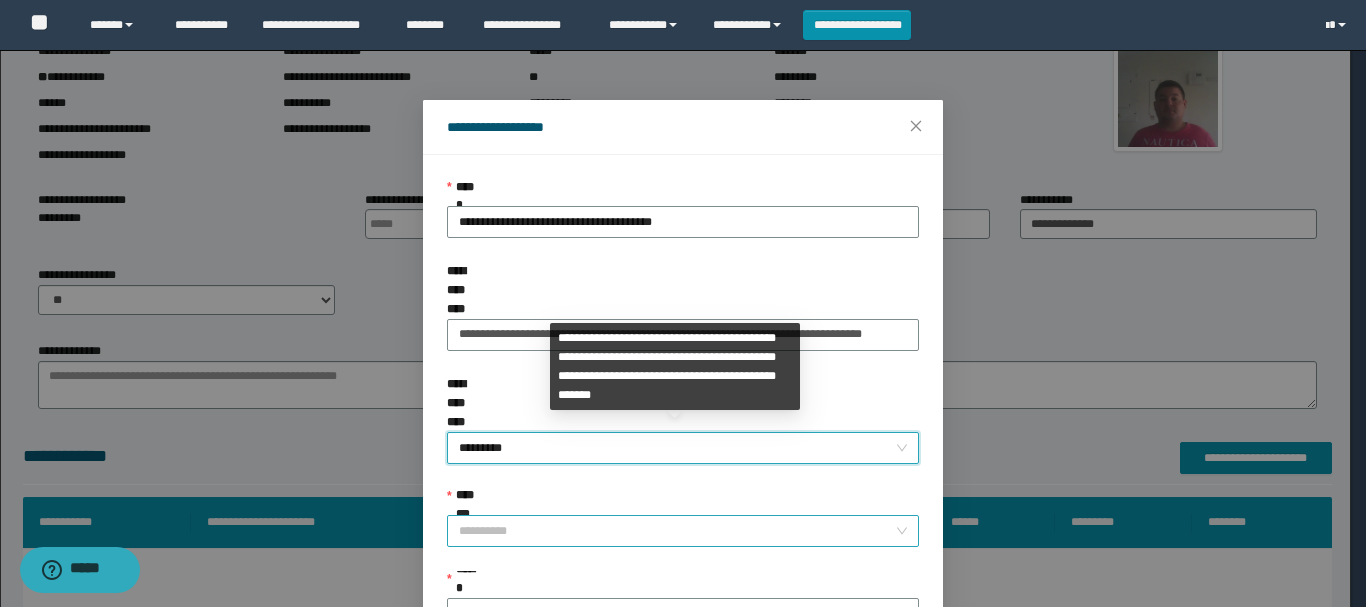 click on "**********" at bounding box center [677, 531] 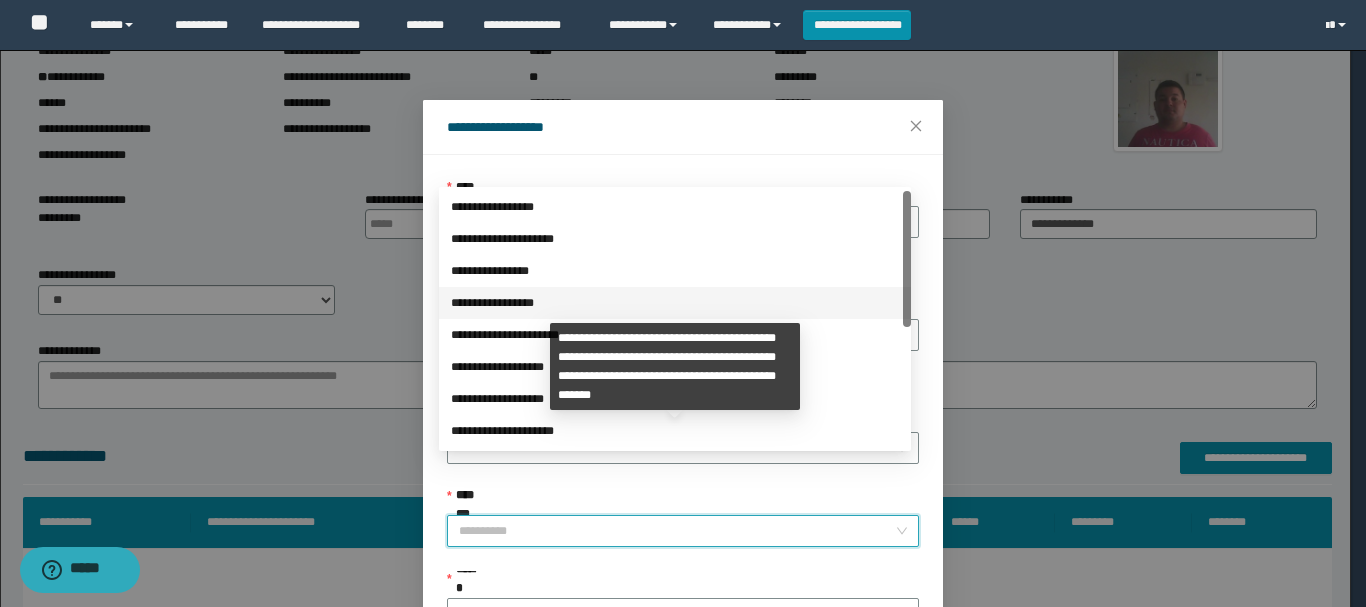 scroll, scrollTop: 224, scrollLeft: 0, axis: vertical 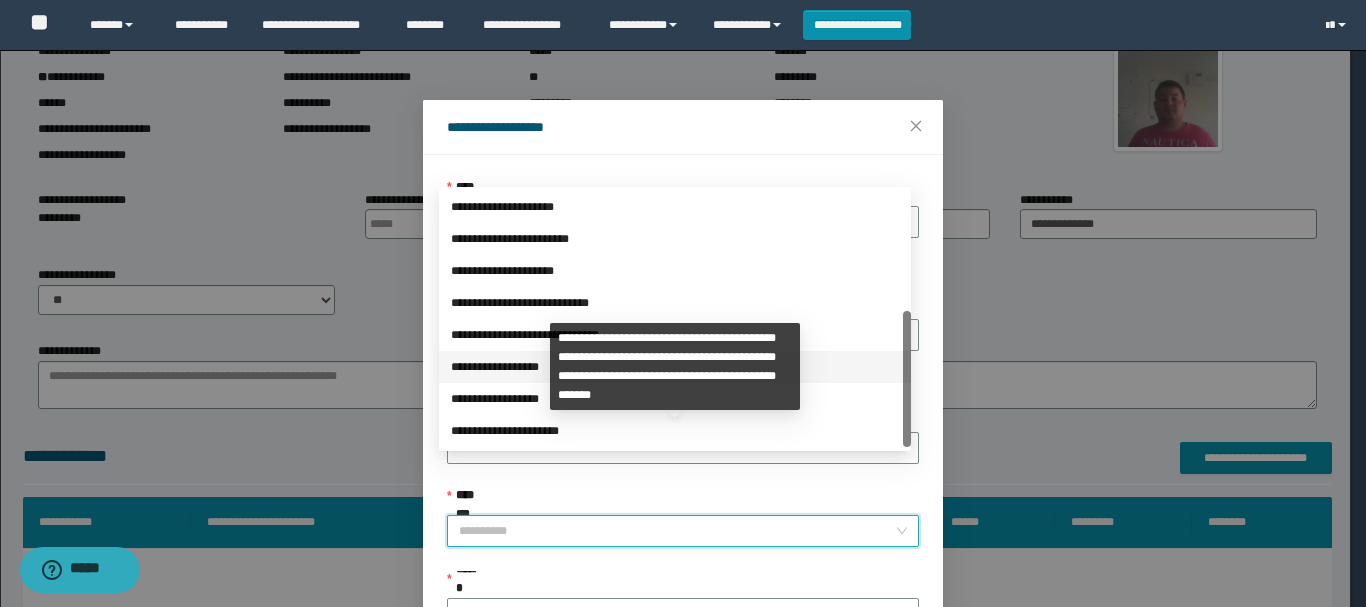 click on "**********" at bounding box center [675, 367] 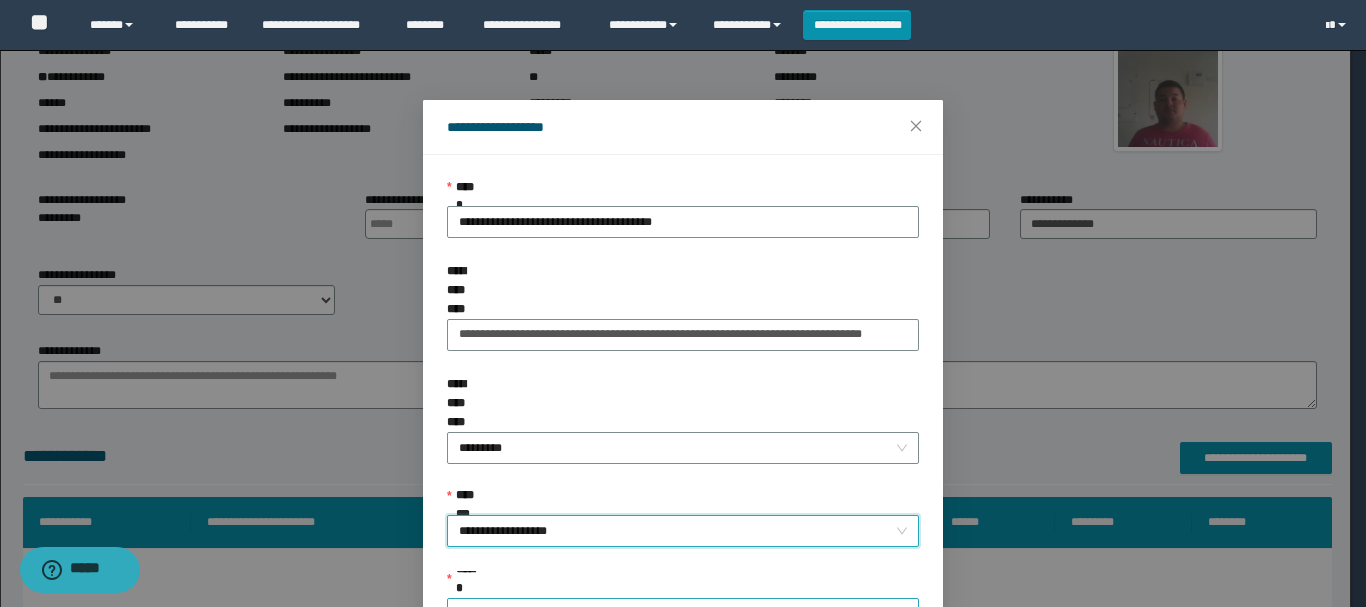 click on "******" at bounding box center (677, 614) 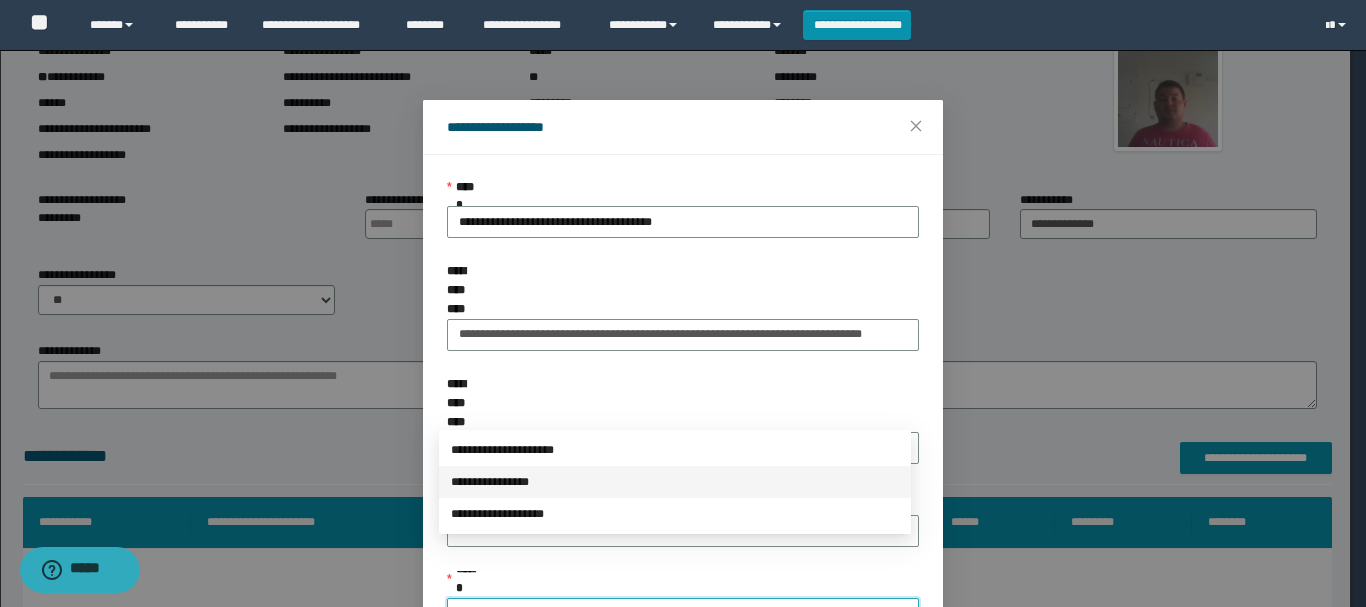 click on "**********" at bounding box center [675, 482] 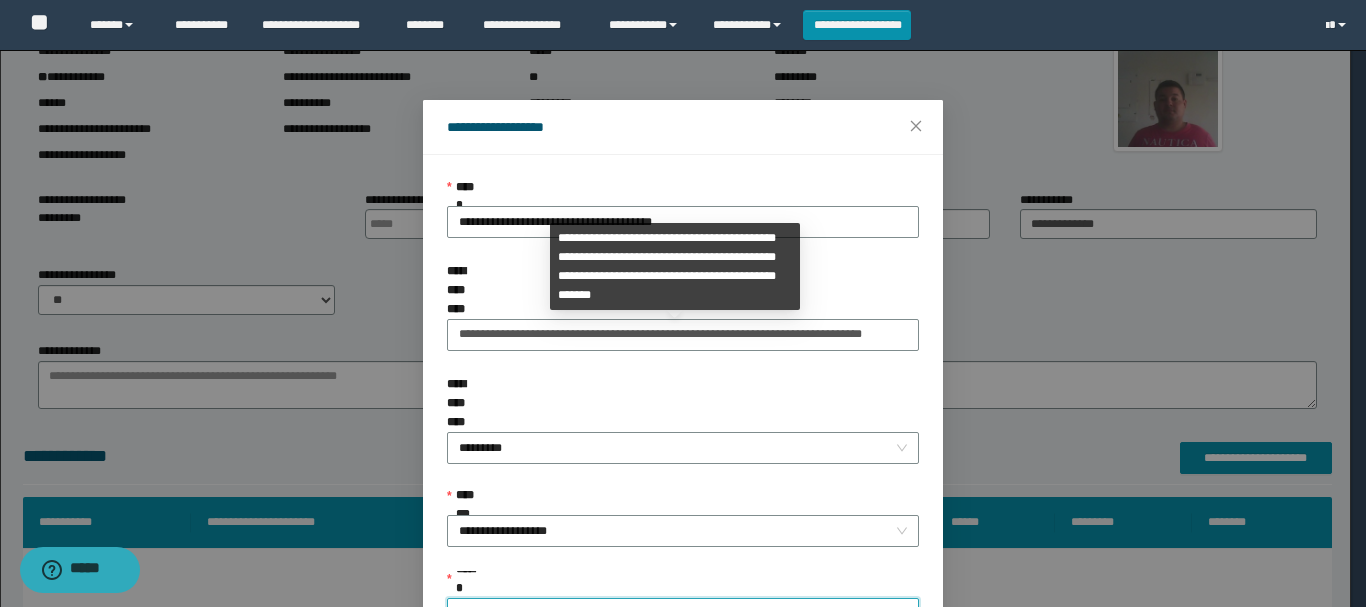scroll, scrollTop: 145, scrollLeft: 0, axis: vertical 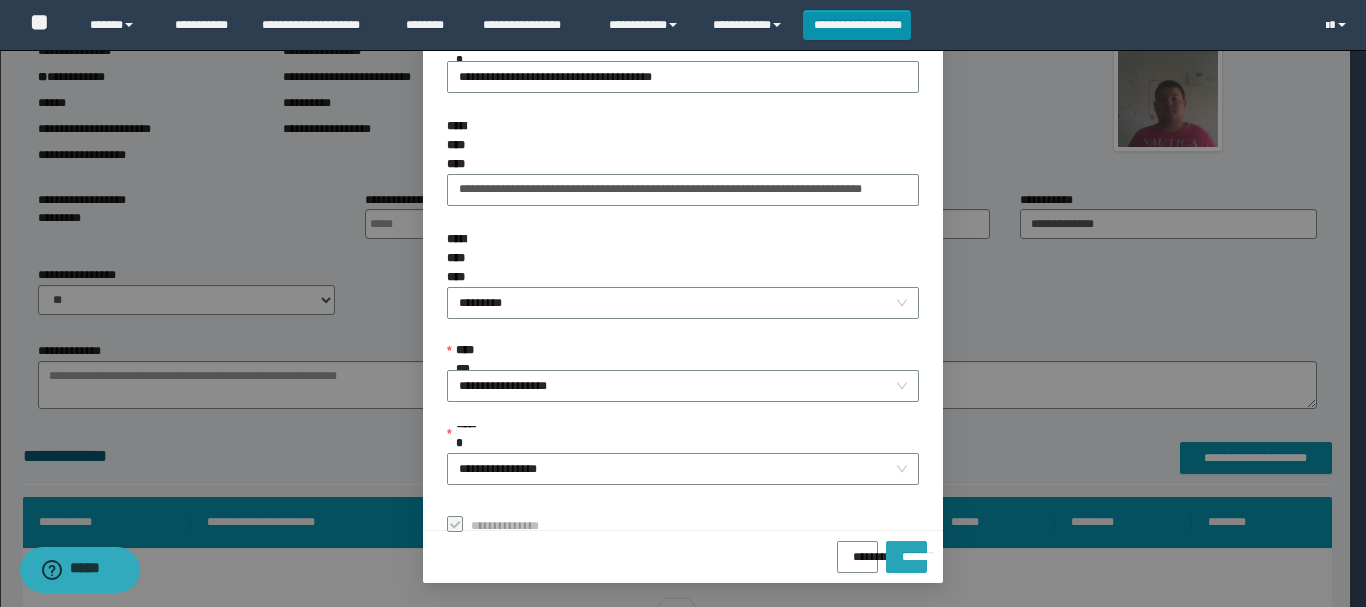 click on "*******" at bounding box center [906, 550] 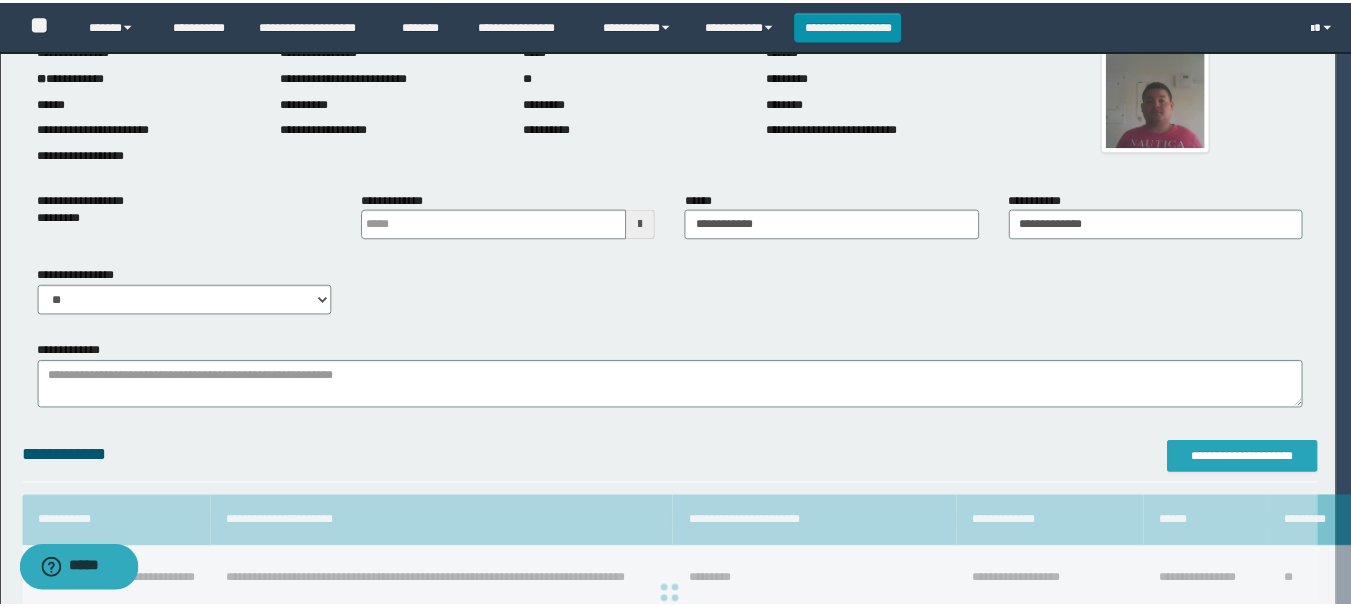 scroll, scrollTop: 0, scrollLeft: 0, axis: both 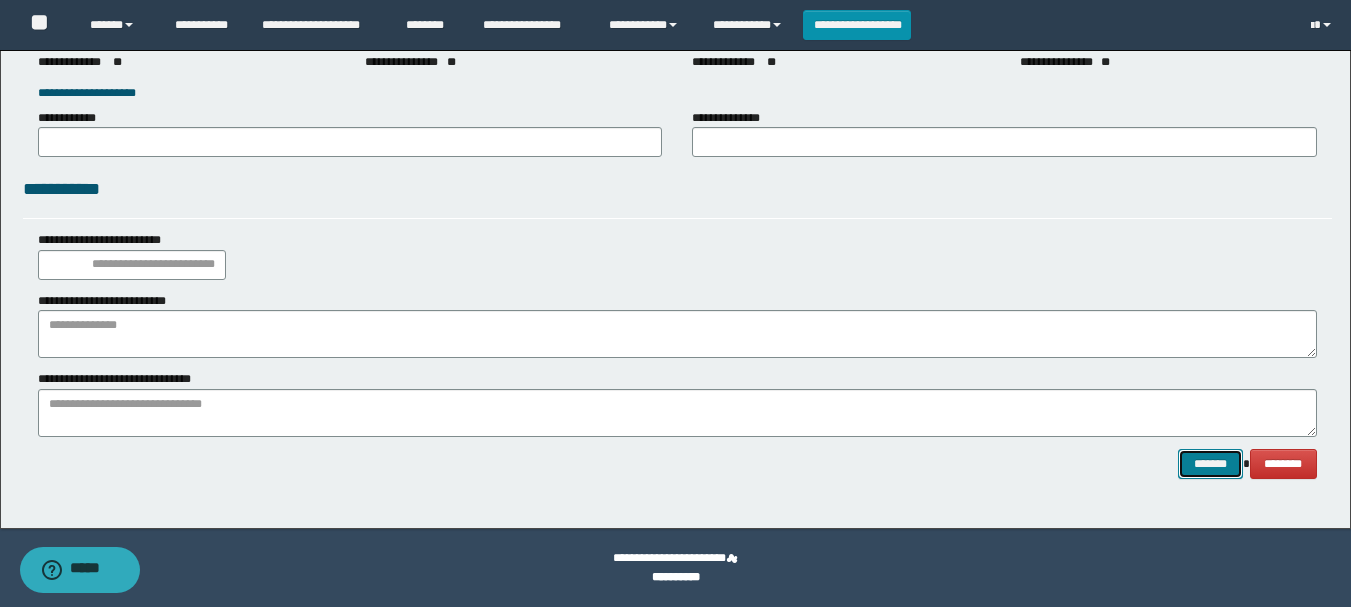 click on "*******" at bounding box center [1210, 464] 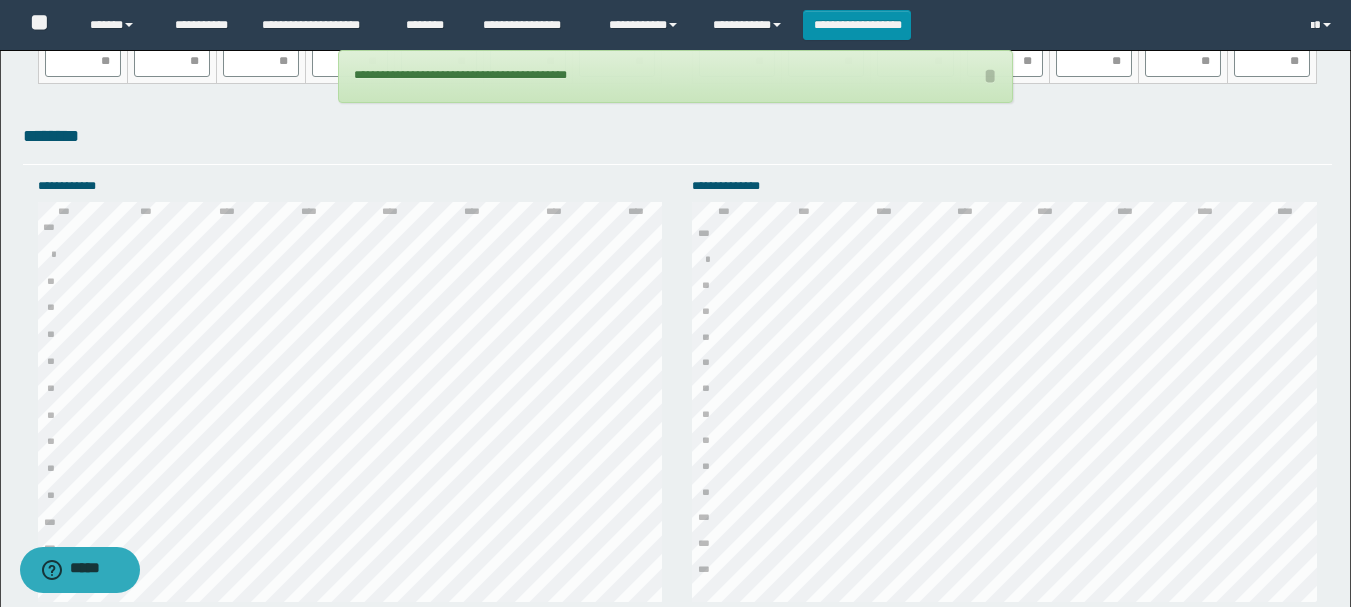 scroll, scrollTop: 2878, scrollLeft: 0, axis: vertical 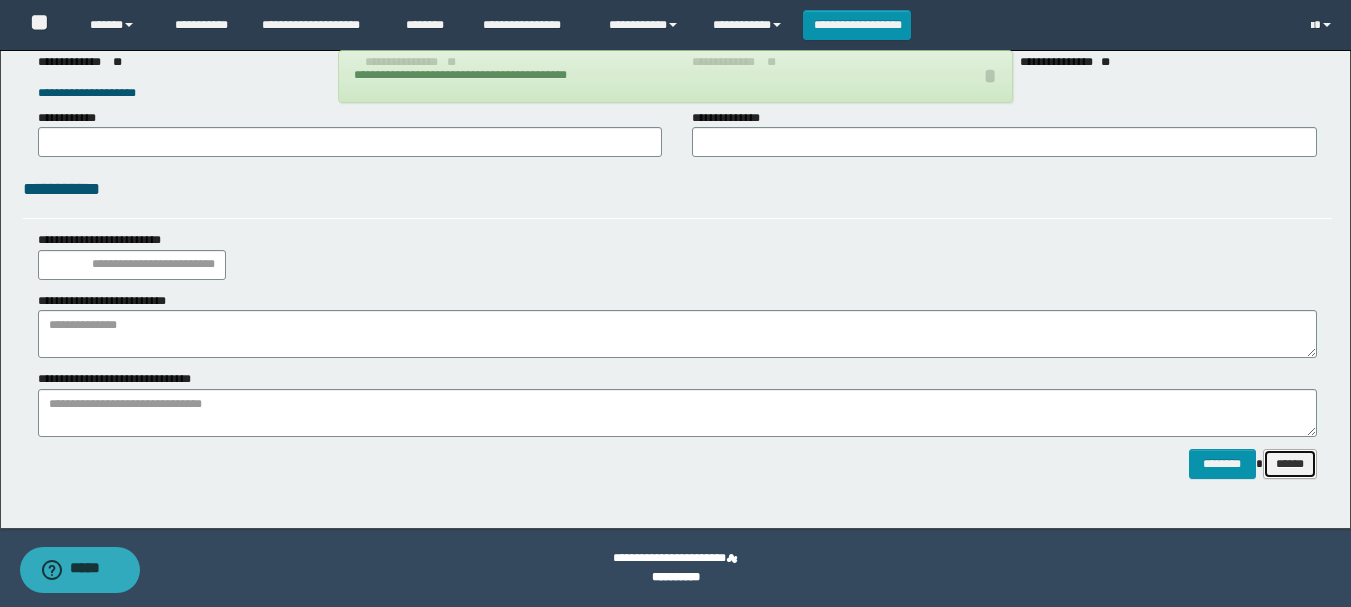 click on "******" at bounding box center (1290, 464) 